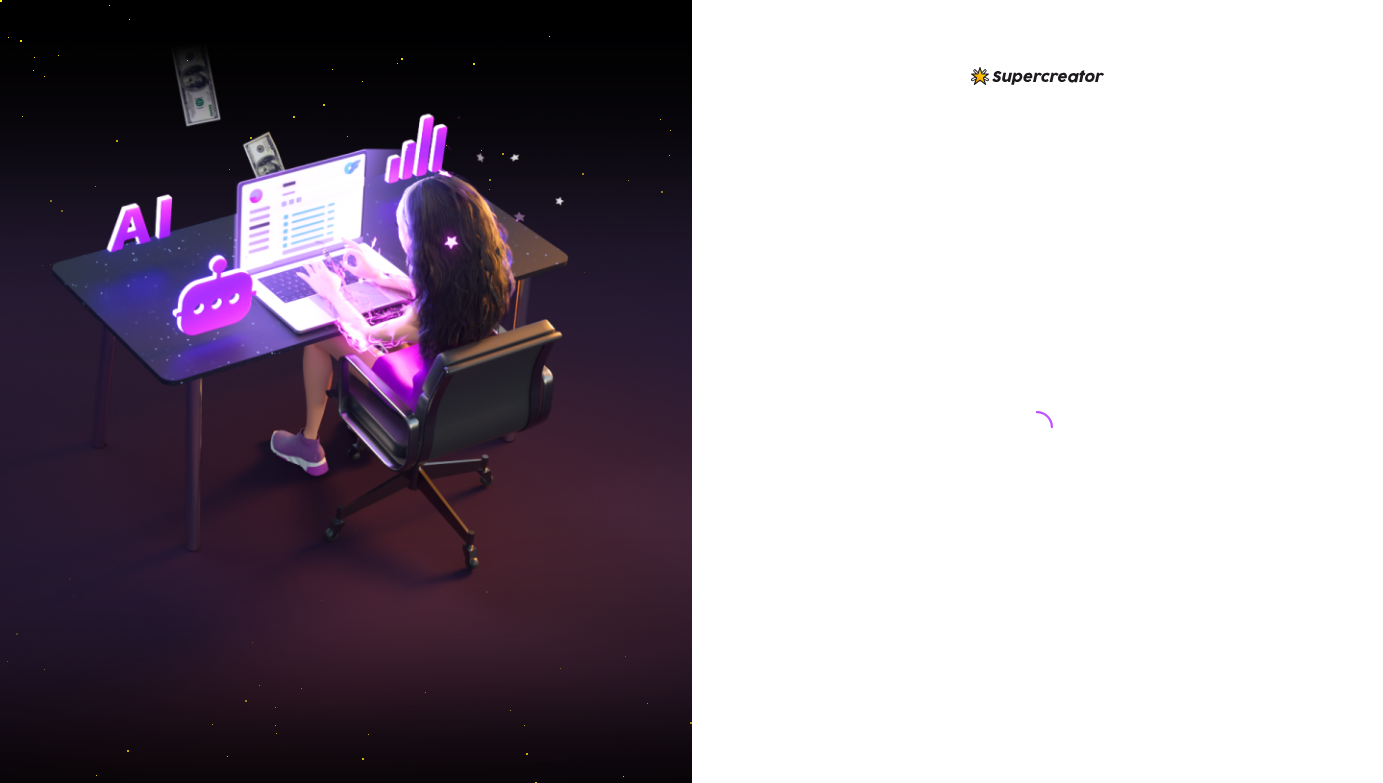 scroll, scrollTop: 0, scrollLeft: 0, axis: both 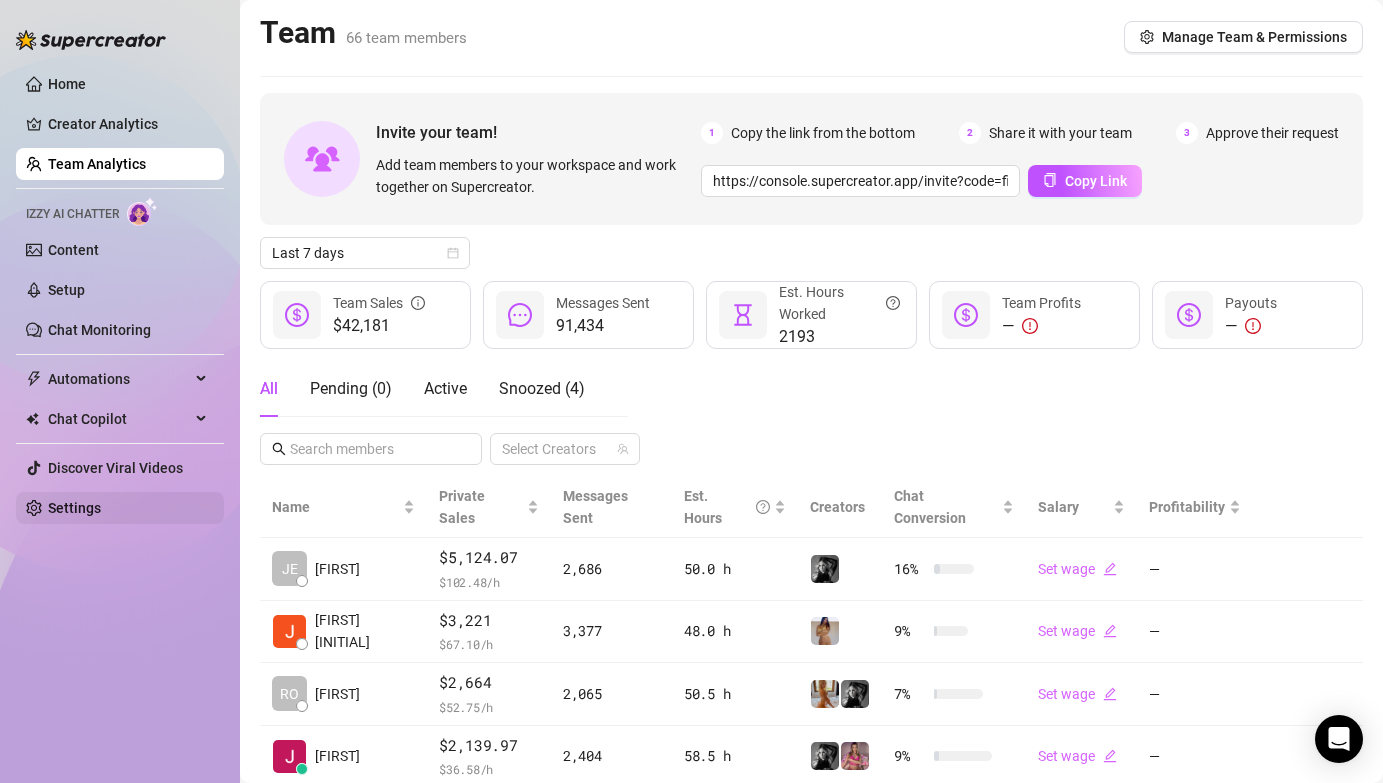 click on "Settings" at bounding box center (74, 508) 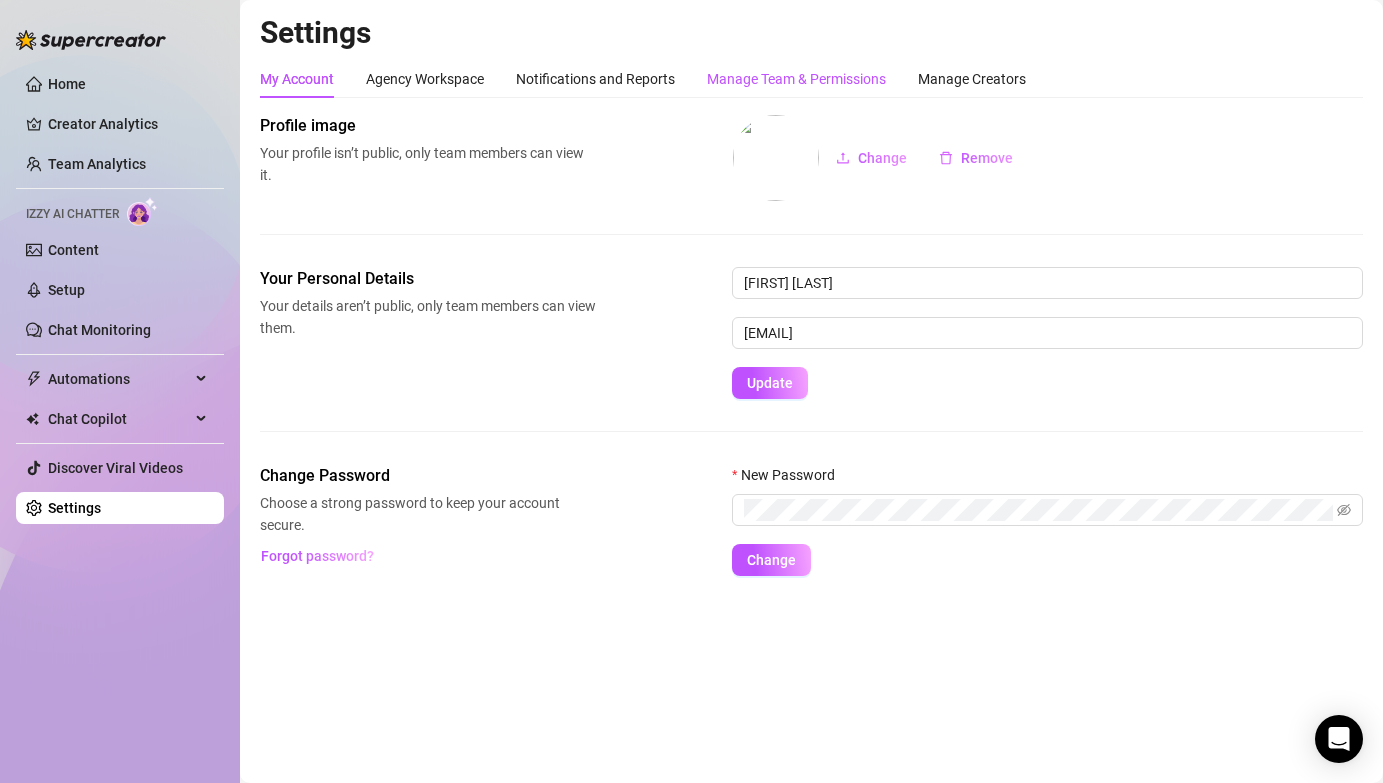 click on "Manage Team & Permissions" at bounding box center [796, 79] 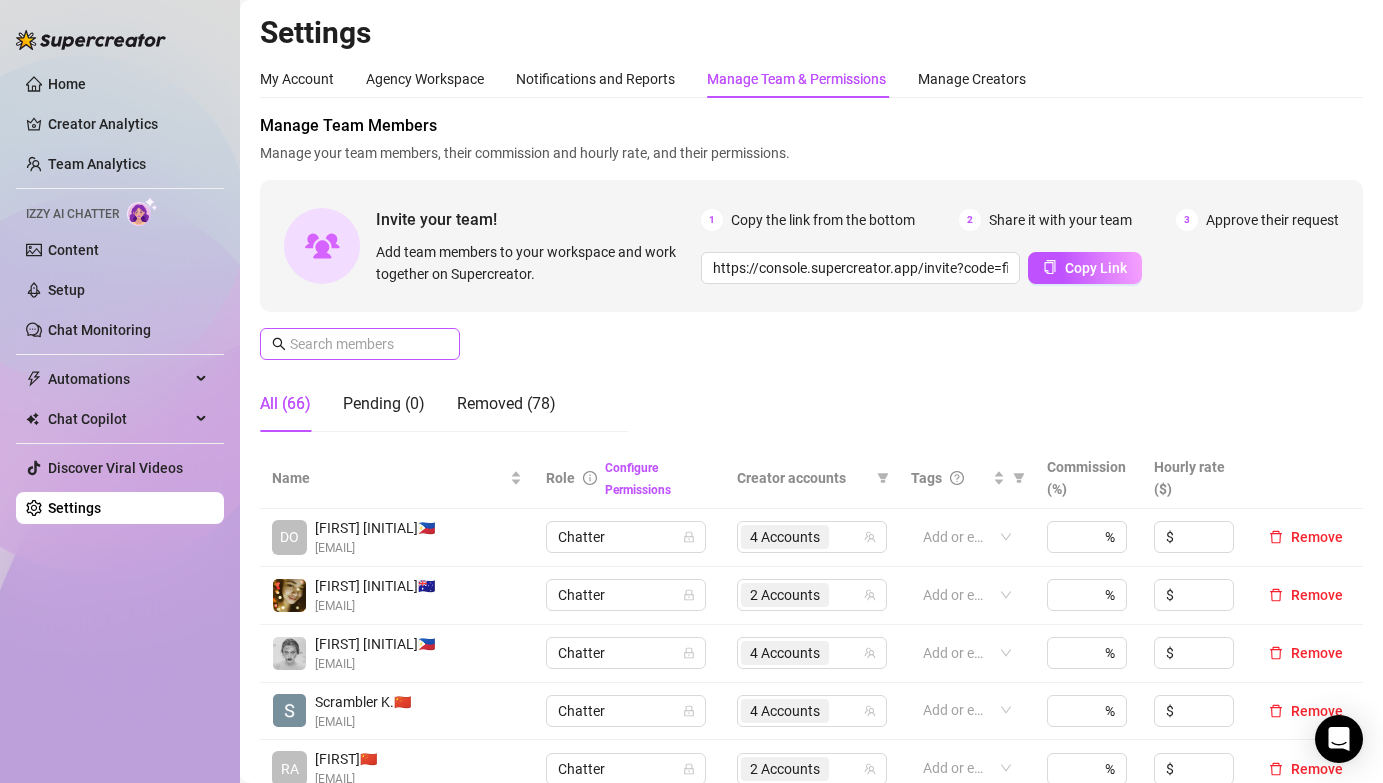 click at bounding box center [360, 344] 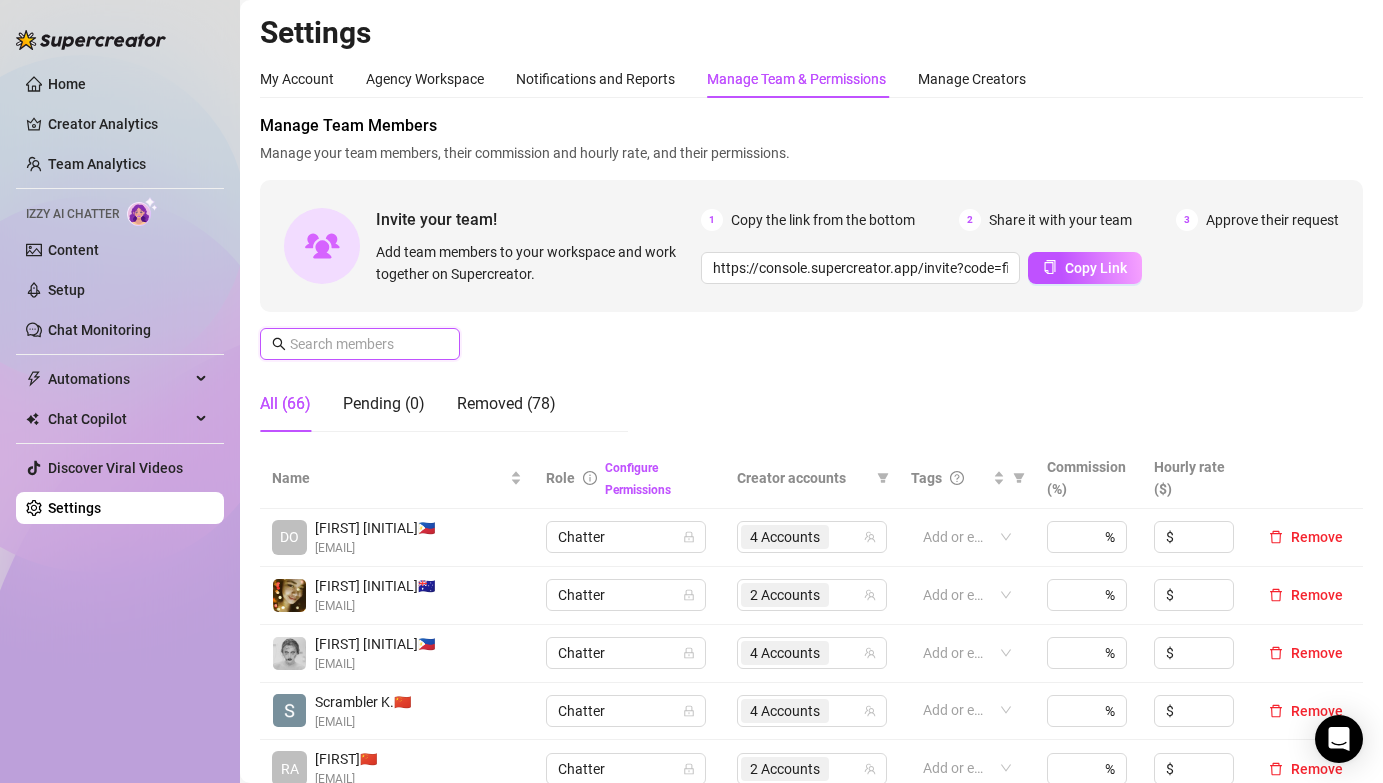 click at bounding box center (361, 344) 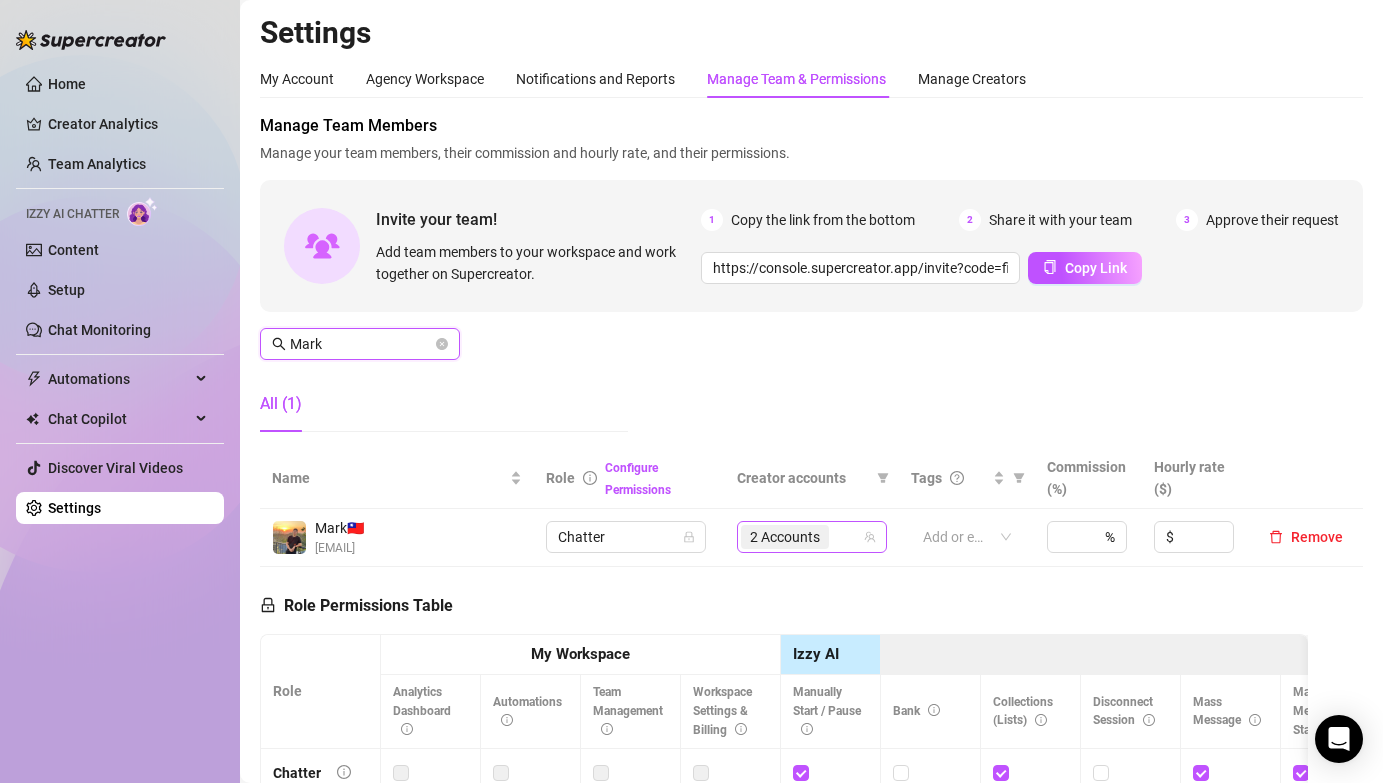 click on "2 Accounts" at bounding box center [801, 537] 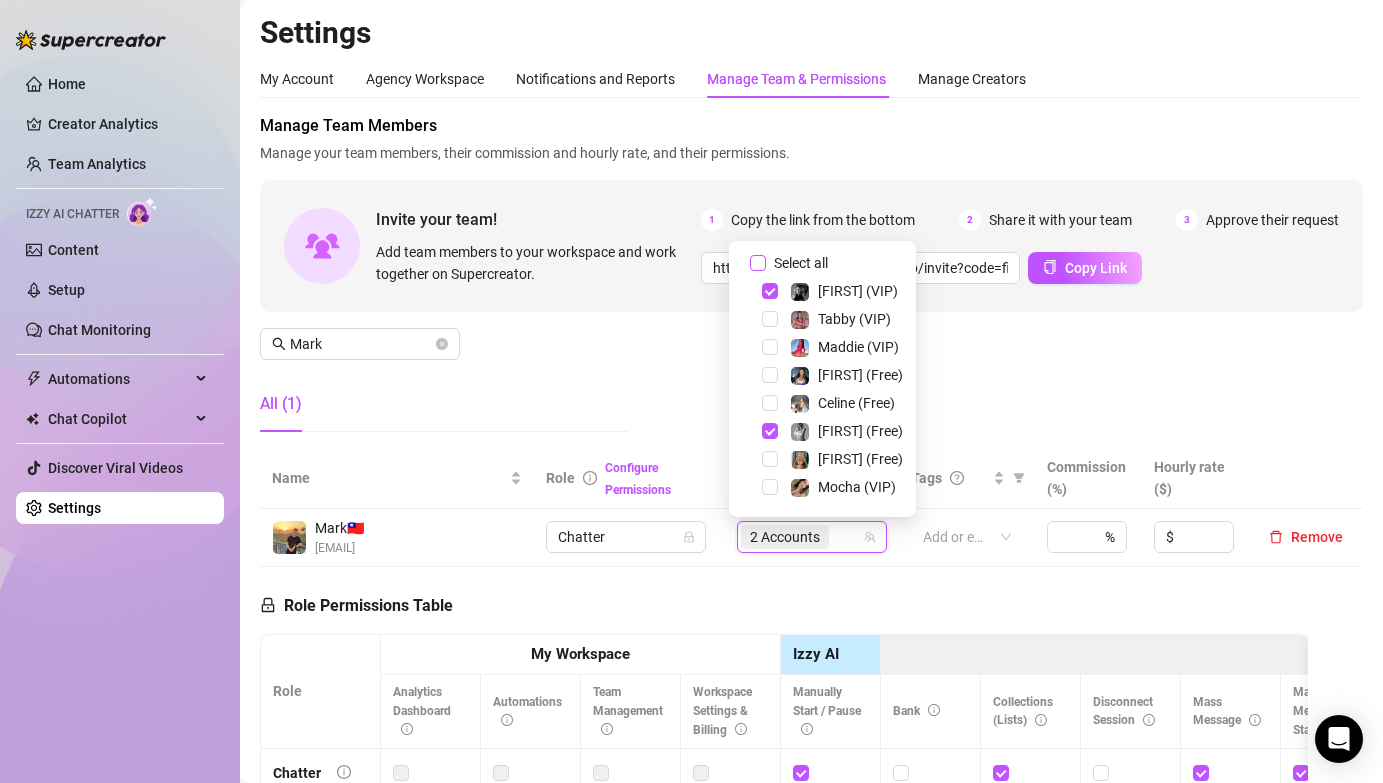 click on "Select all" at bounding box center [758, 263] 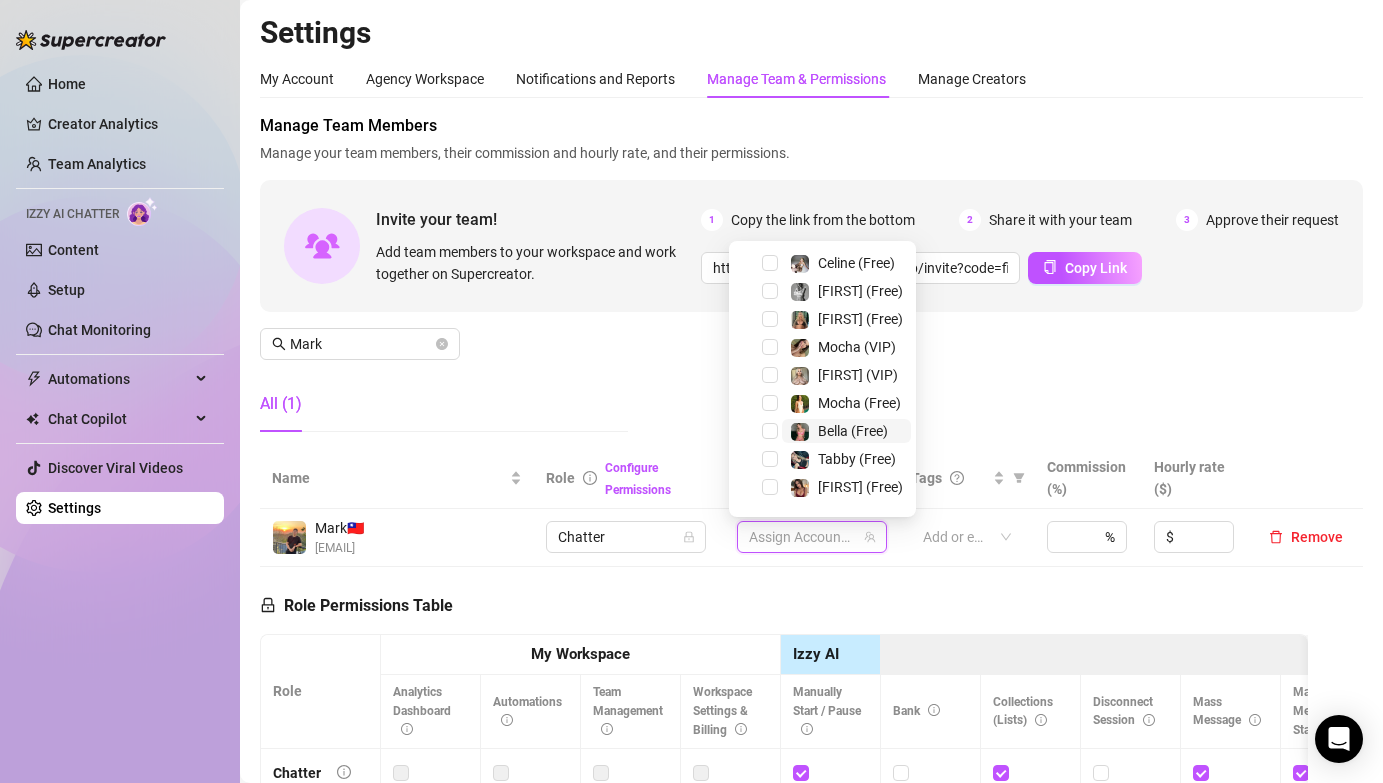 scroll, scrollTop: 141, scrollLeft: 0, axis: vertical 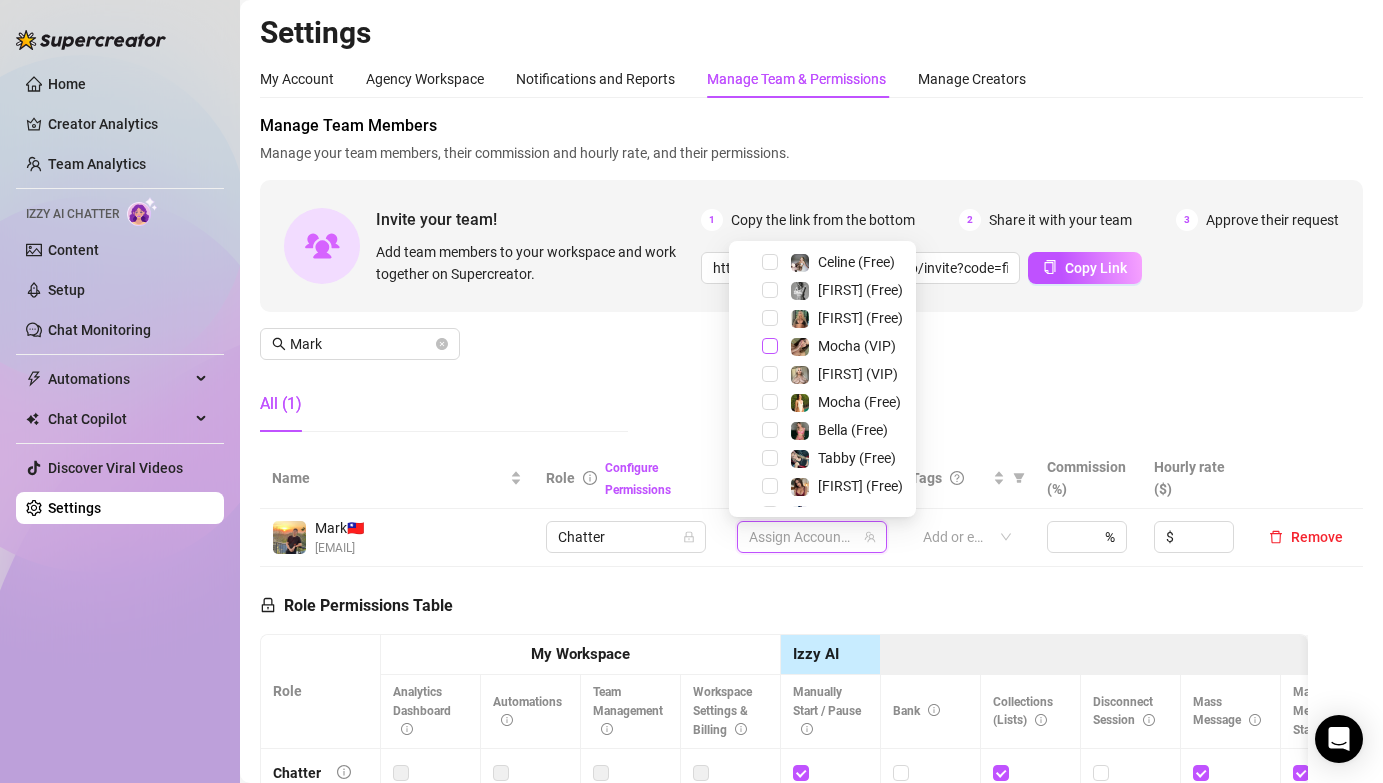 click at bounding box center [770, 346] 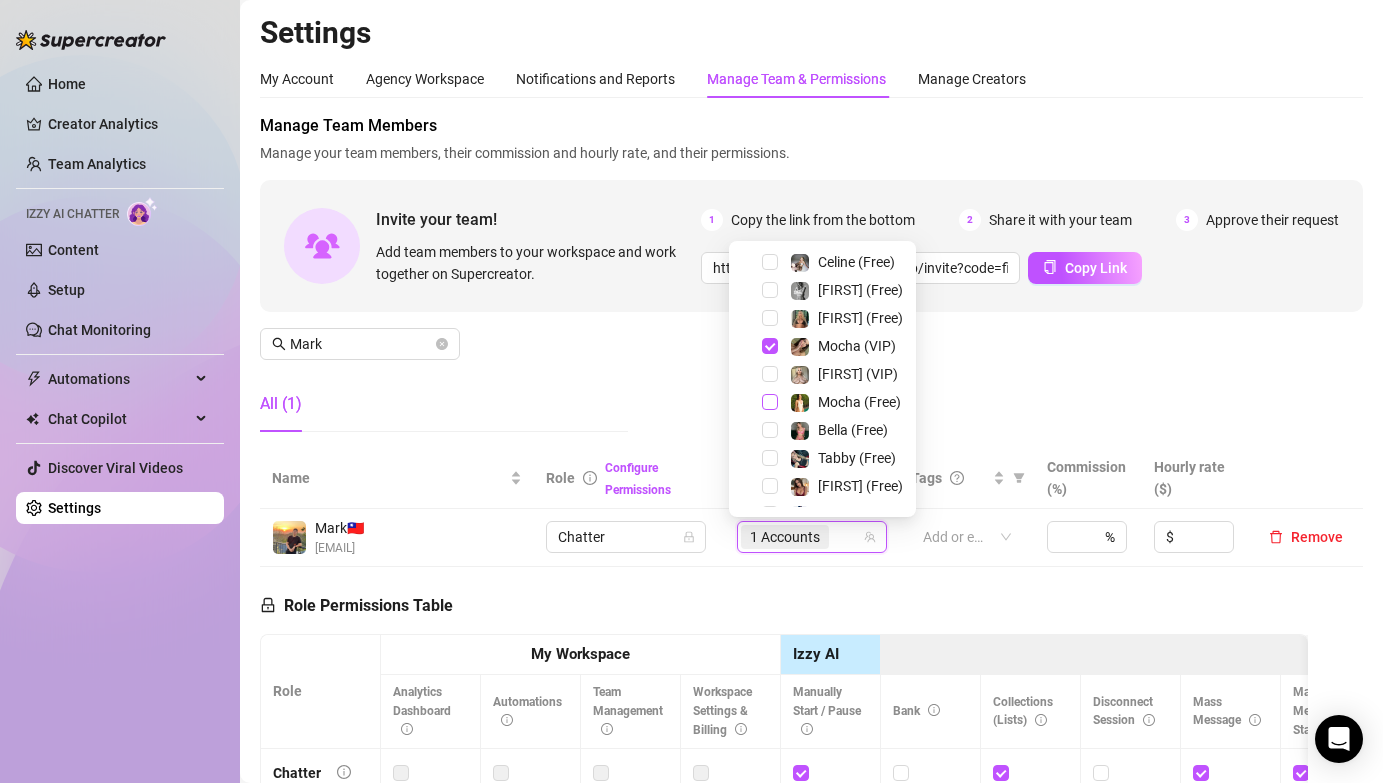 click at bounding box center (770, 402) 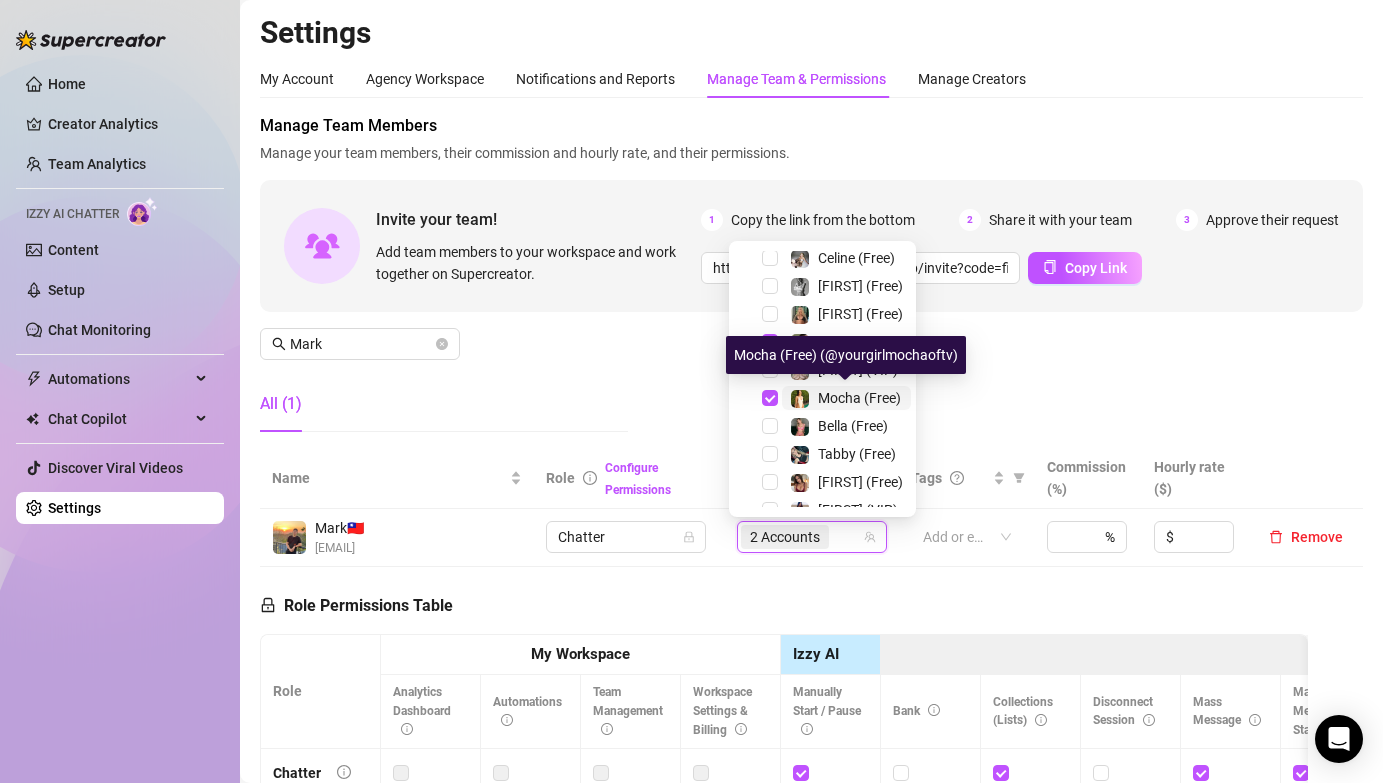 scroll, scrollTop: 145, scrollLeft: 0, axis: vertical 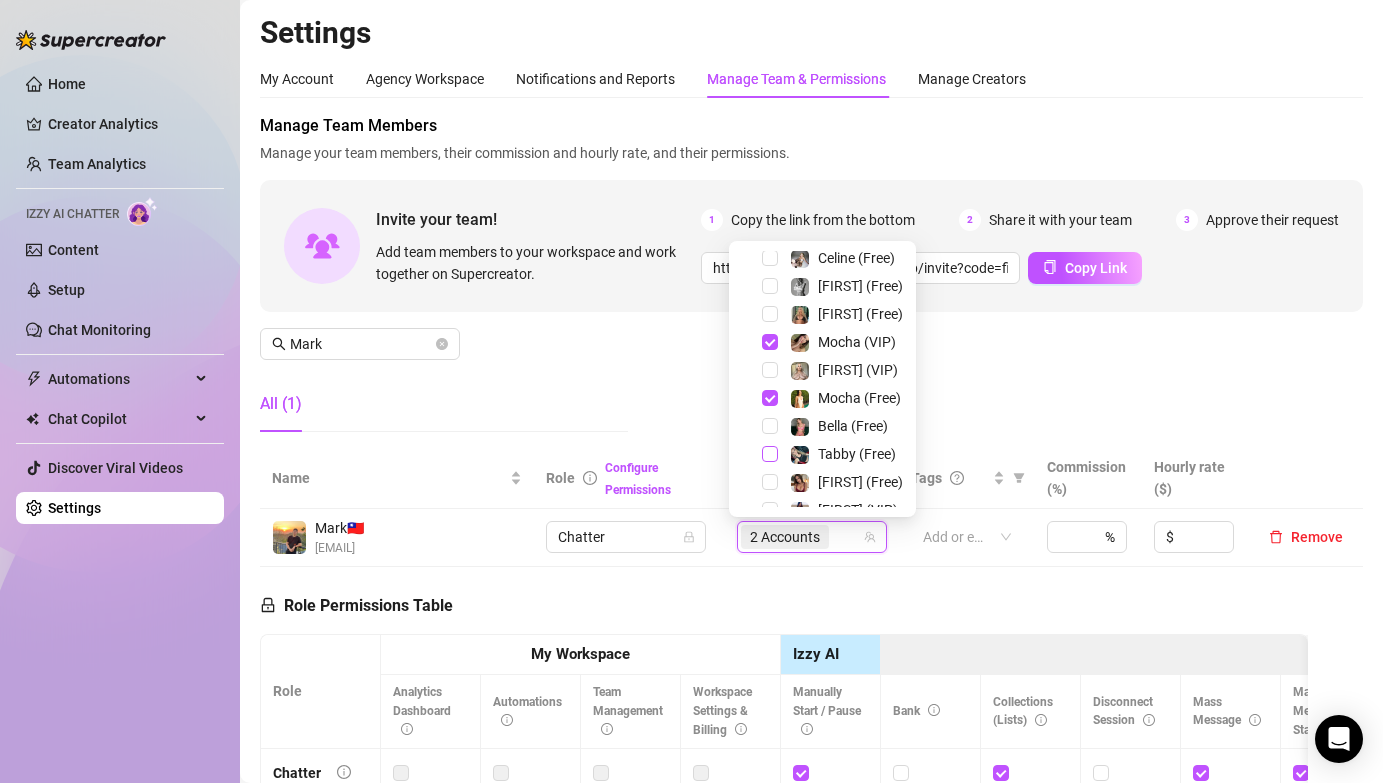 click at bounding box center (770, 454) 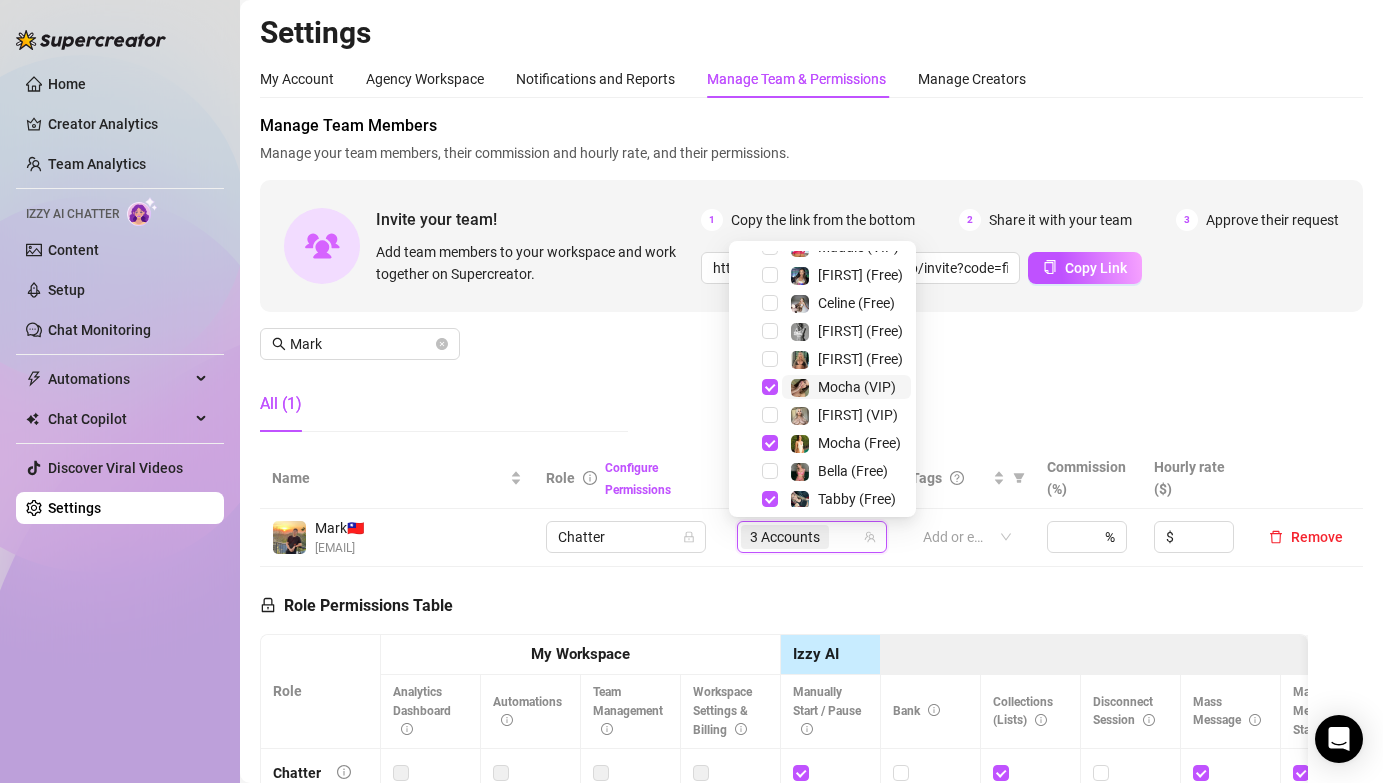 scroll, scrollTop: 0, scrollLeft: 0, axis: both 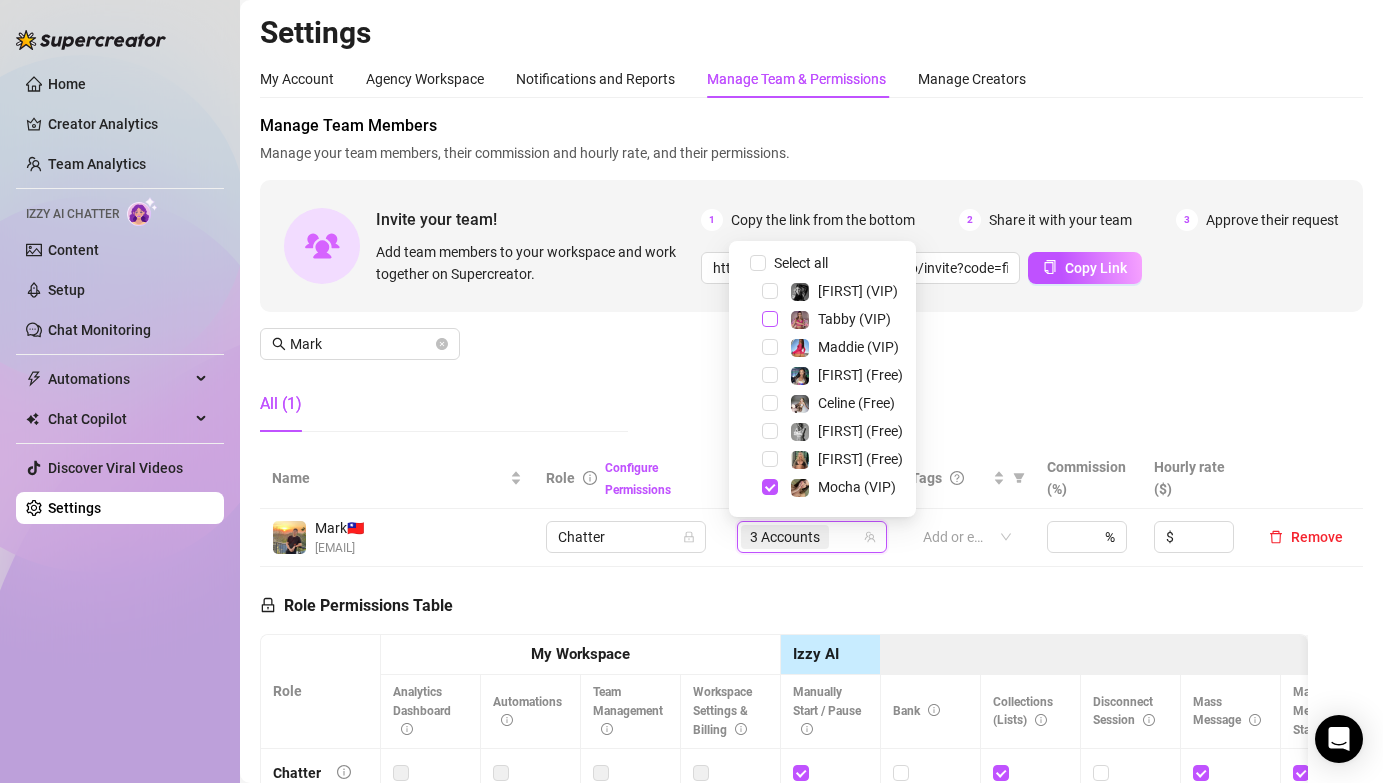 drag, startPoint x: 766, startPoint y: 319, endPoint x: 1057, endPoint y: 384, distance: 298.17108 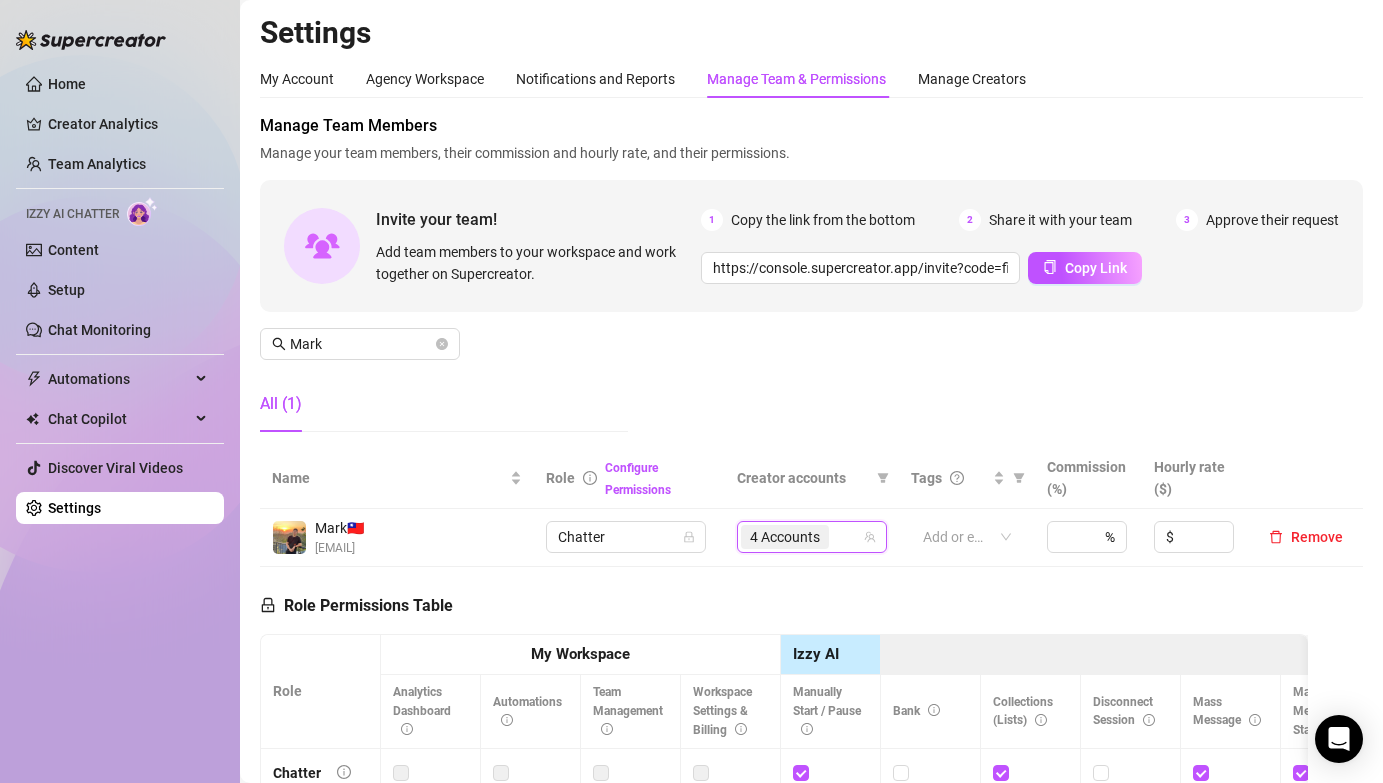 click on "Manage Team Members Manage your team members, their commission and hourly rate, and their permissions. Invite your team! Add team members to your workspace and work together on Supercreator. 1 Copy the link from the bottom 2 Share it with your team 3 Approve their request https://console.supercreator.app/invite?code=fibzx3jJrgPbWdJEkEN3sg7x35T2&workspace=222%20Mgmt%20 Copy Link All (1)" at bounding box center [811, 281] 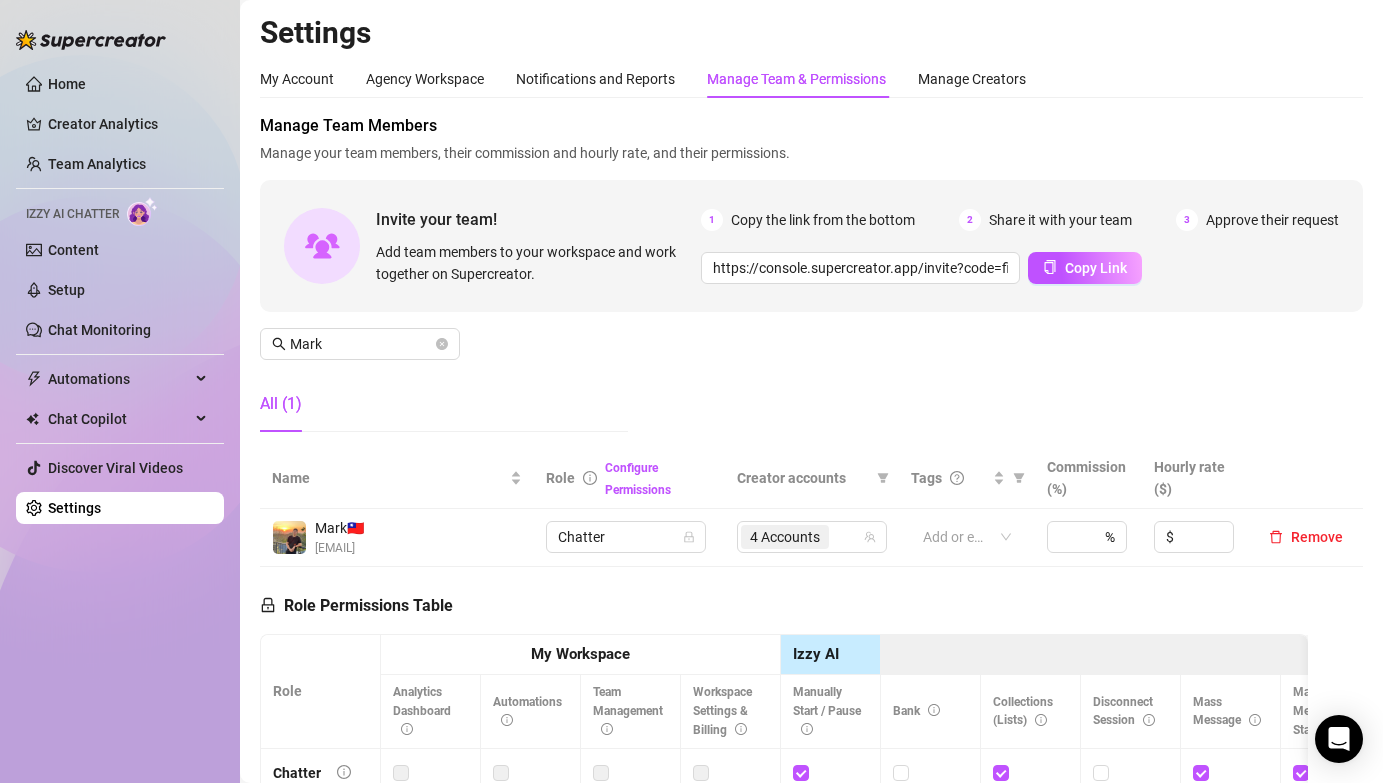 click on "All (1)" at bounding box center (444, 404) 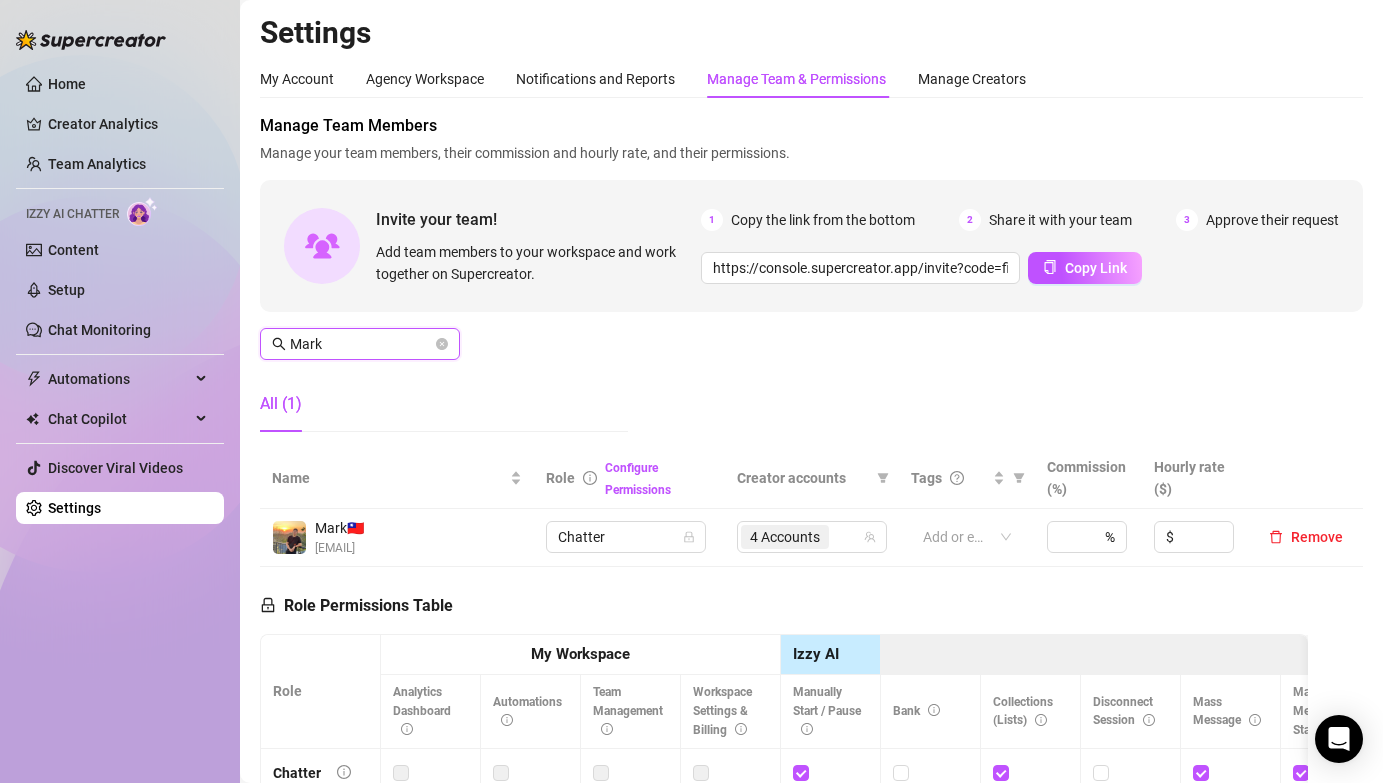 click on "Mark" at bounding box center (361, 344) 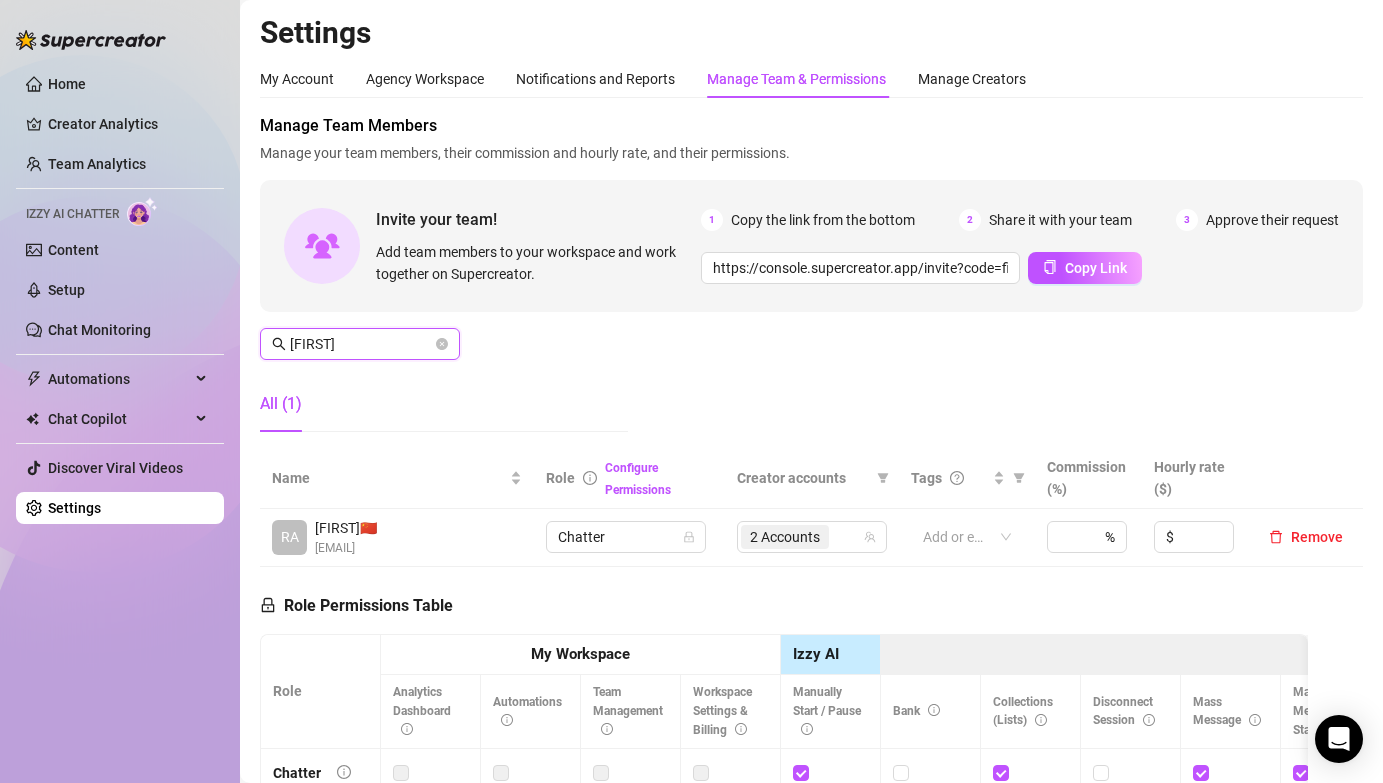 click on "2 Accounts" at bounding box center [785, 537] 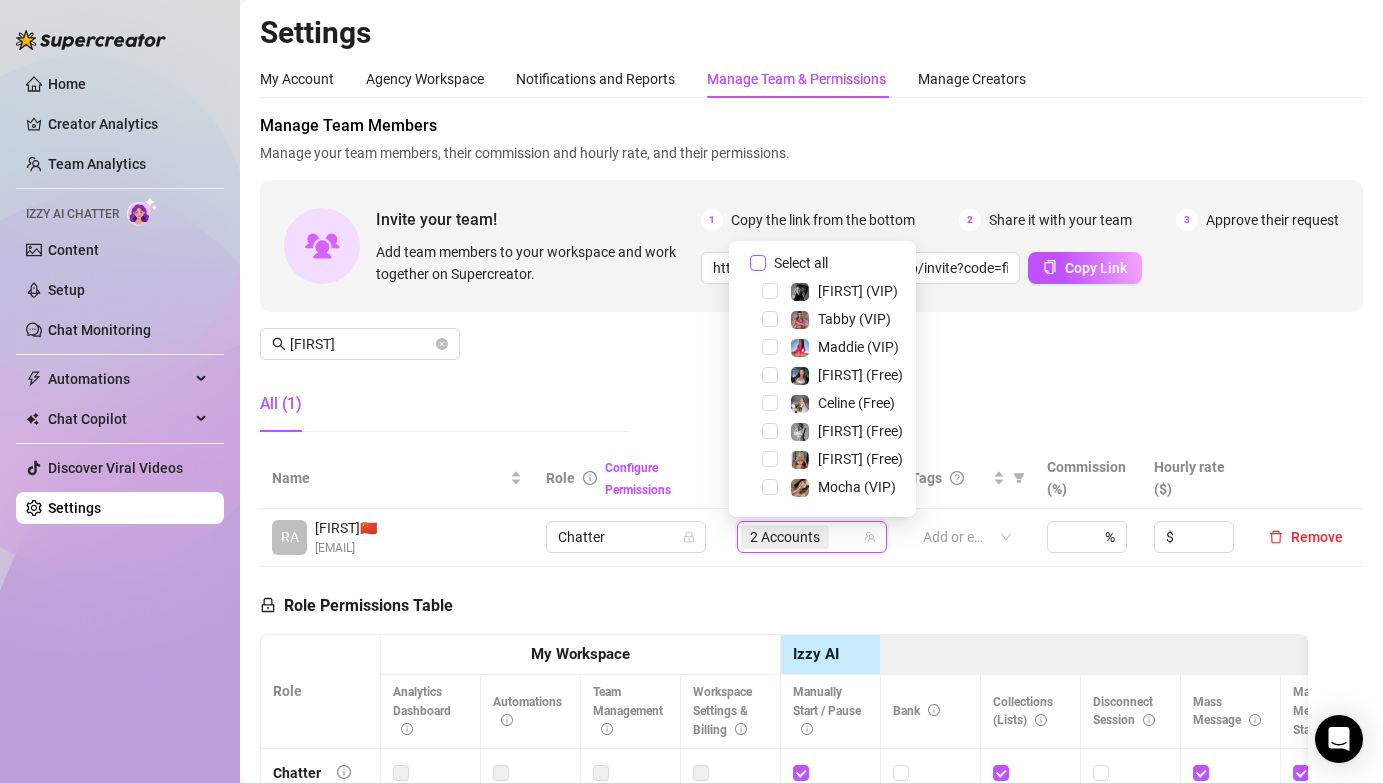 click on "Select all" at bounding box center [758, 263] 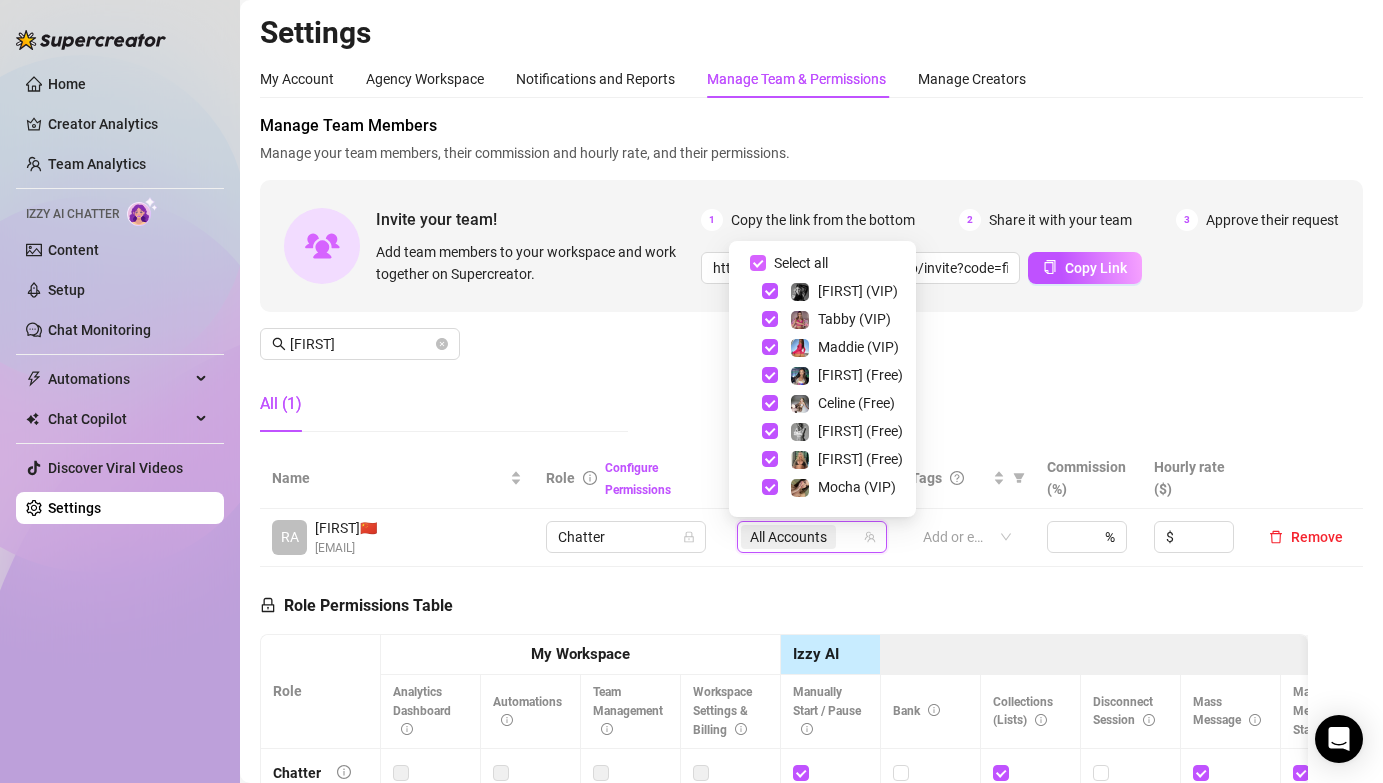 click on "Select all" at bounding box center [758, 263] 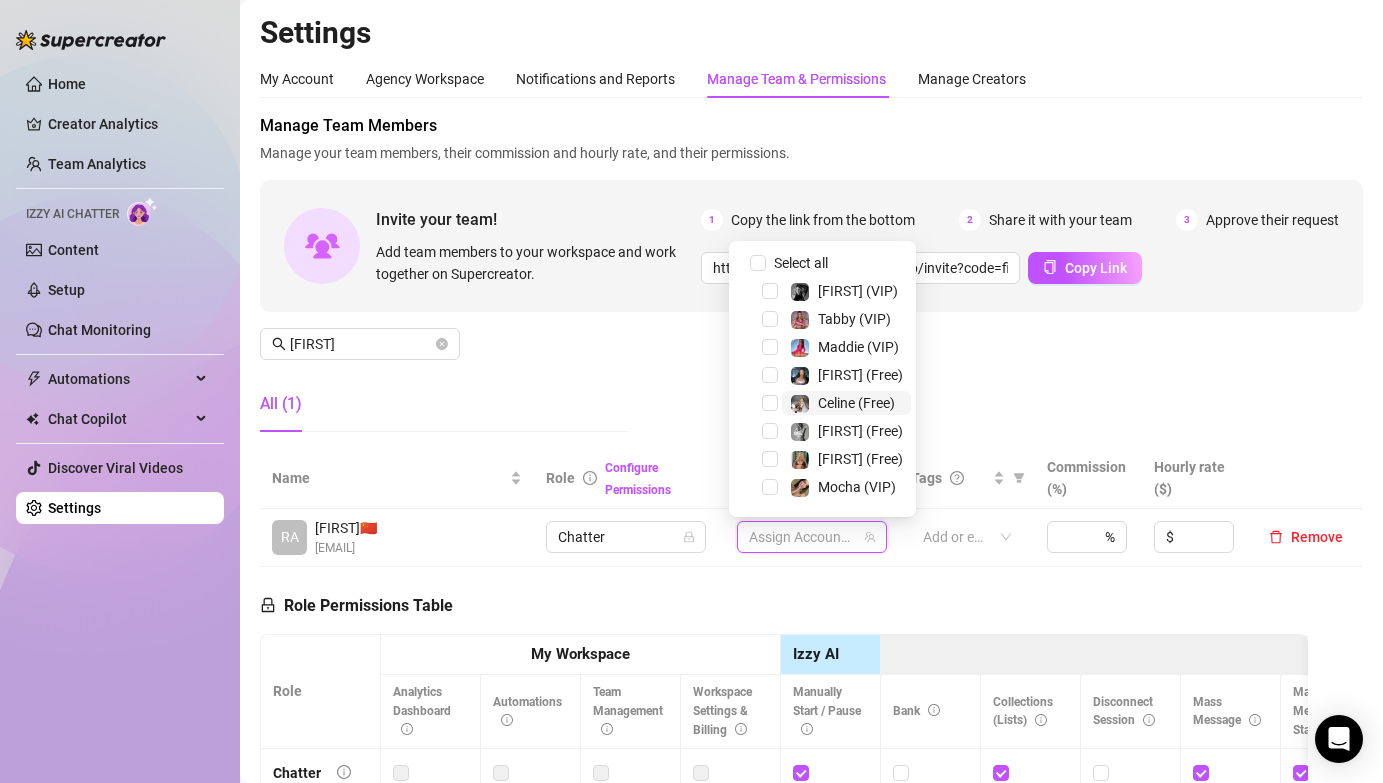 drag, startPoint x: 779, startPoint y: 399, endPoint x: 790, endPoint y: 402, distance: 11.401754 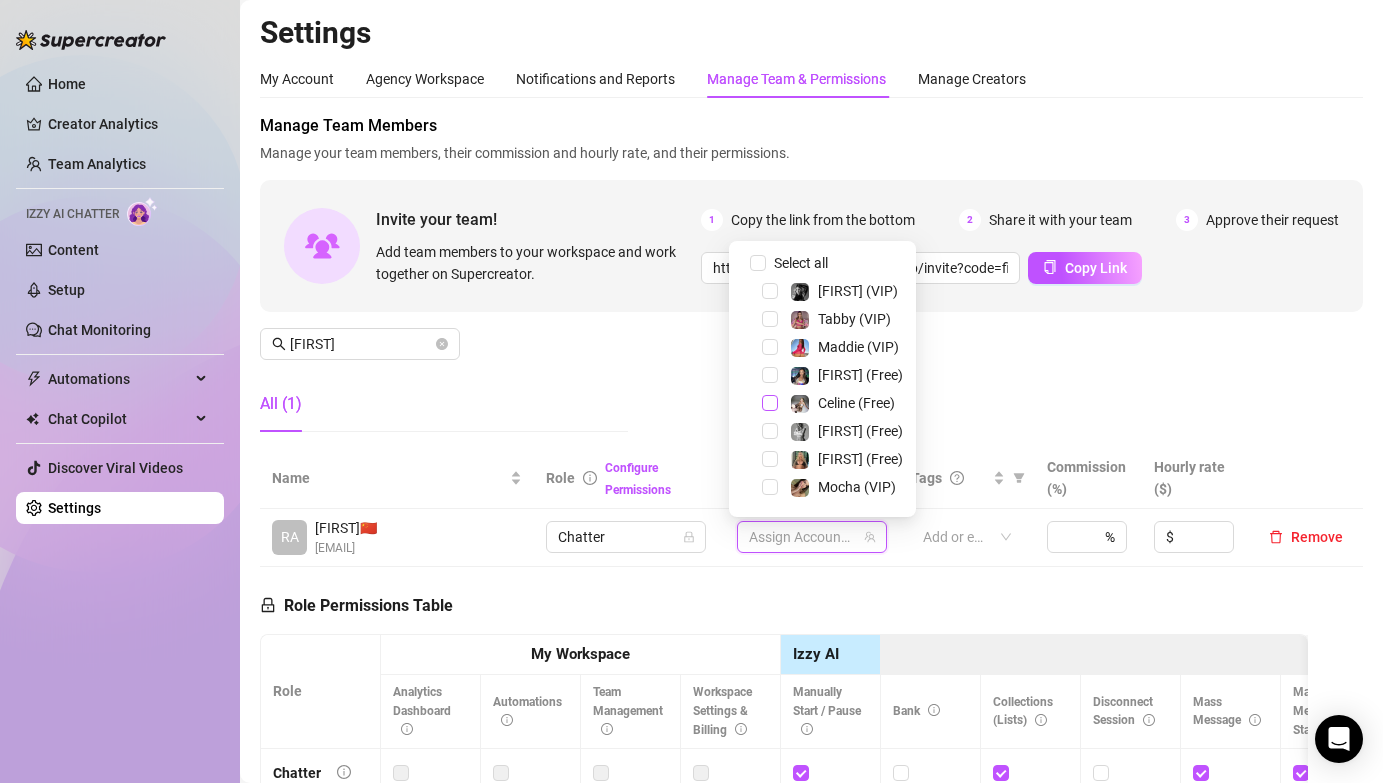 click at bounding box center [770, 403] 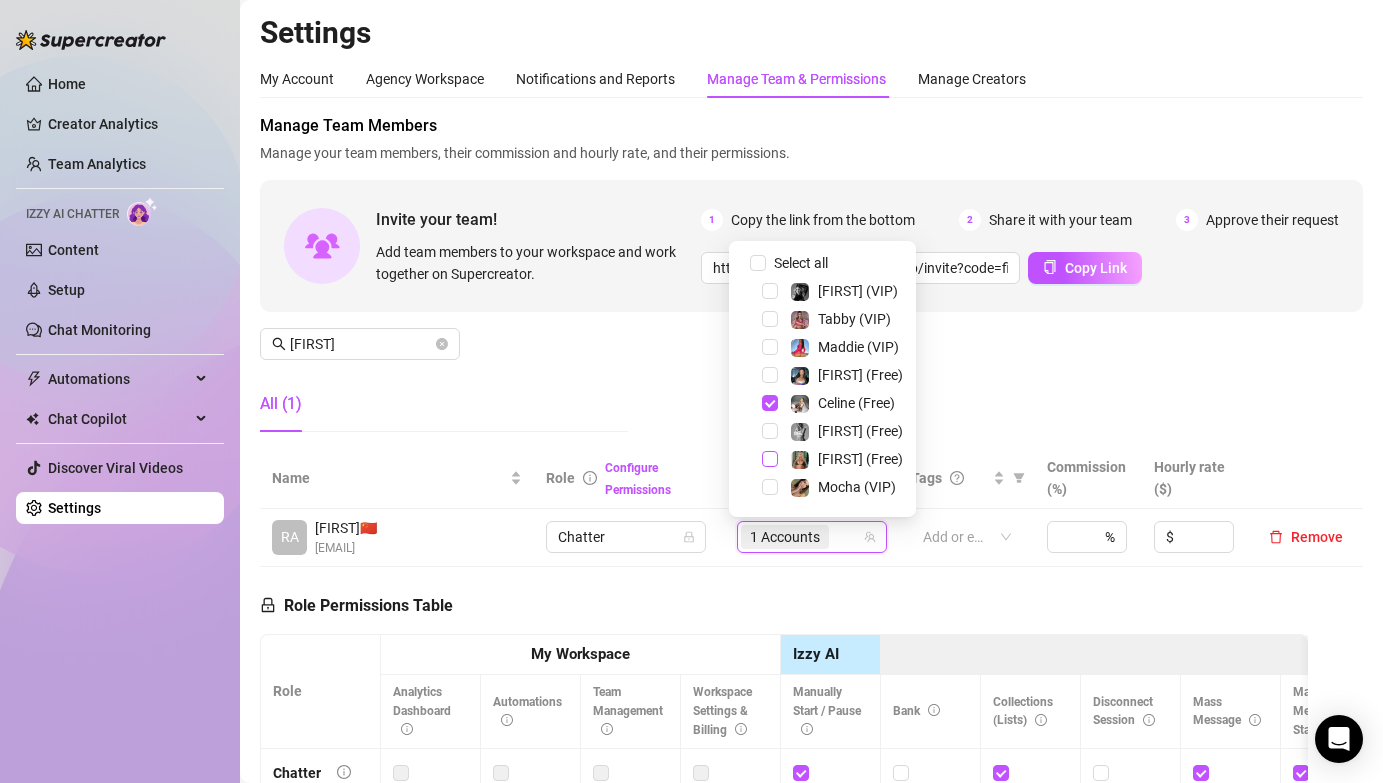 click at bounding box center (770, 459) 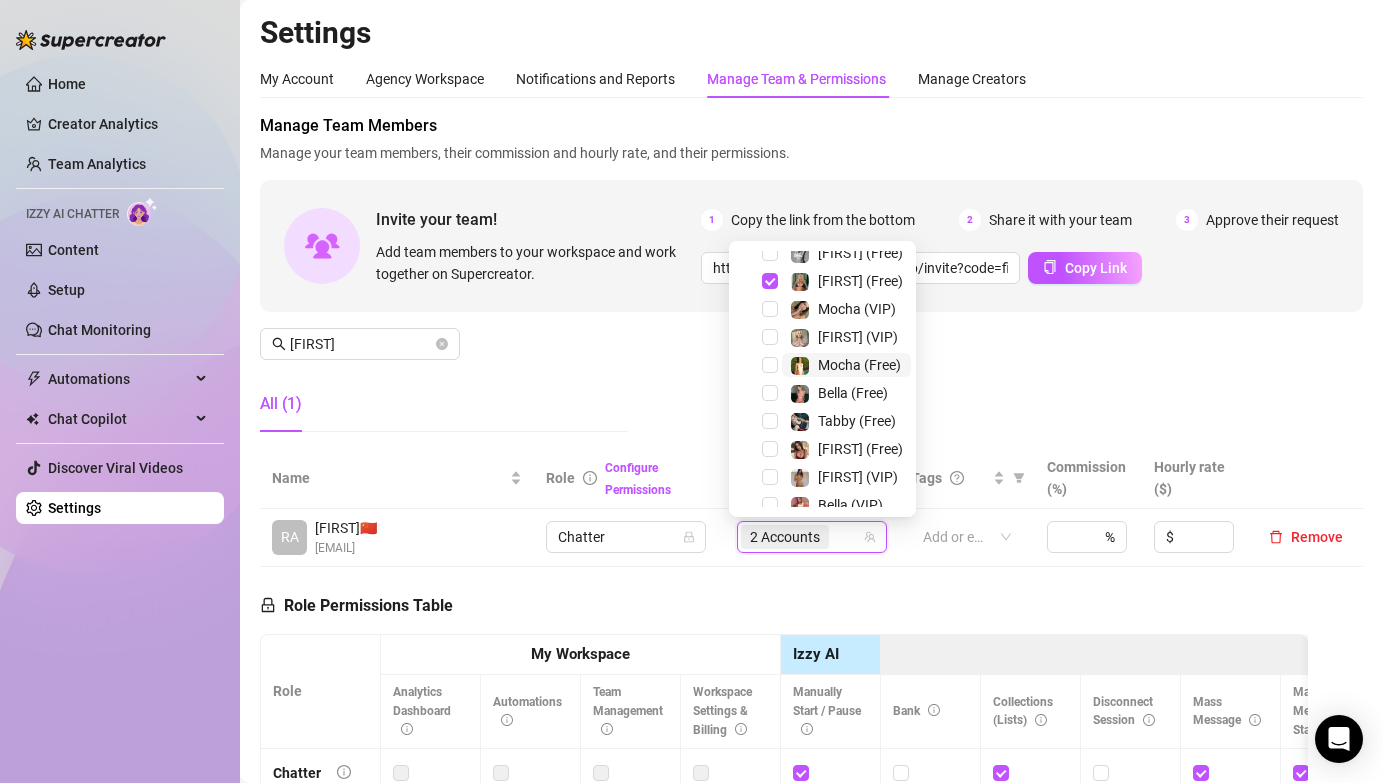 scroll, scrollTop: 178, scrollLeft: 0, axis: vertical 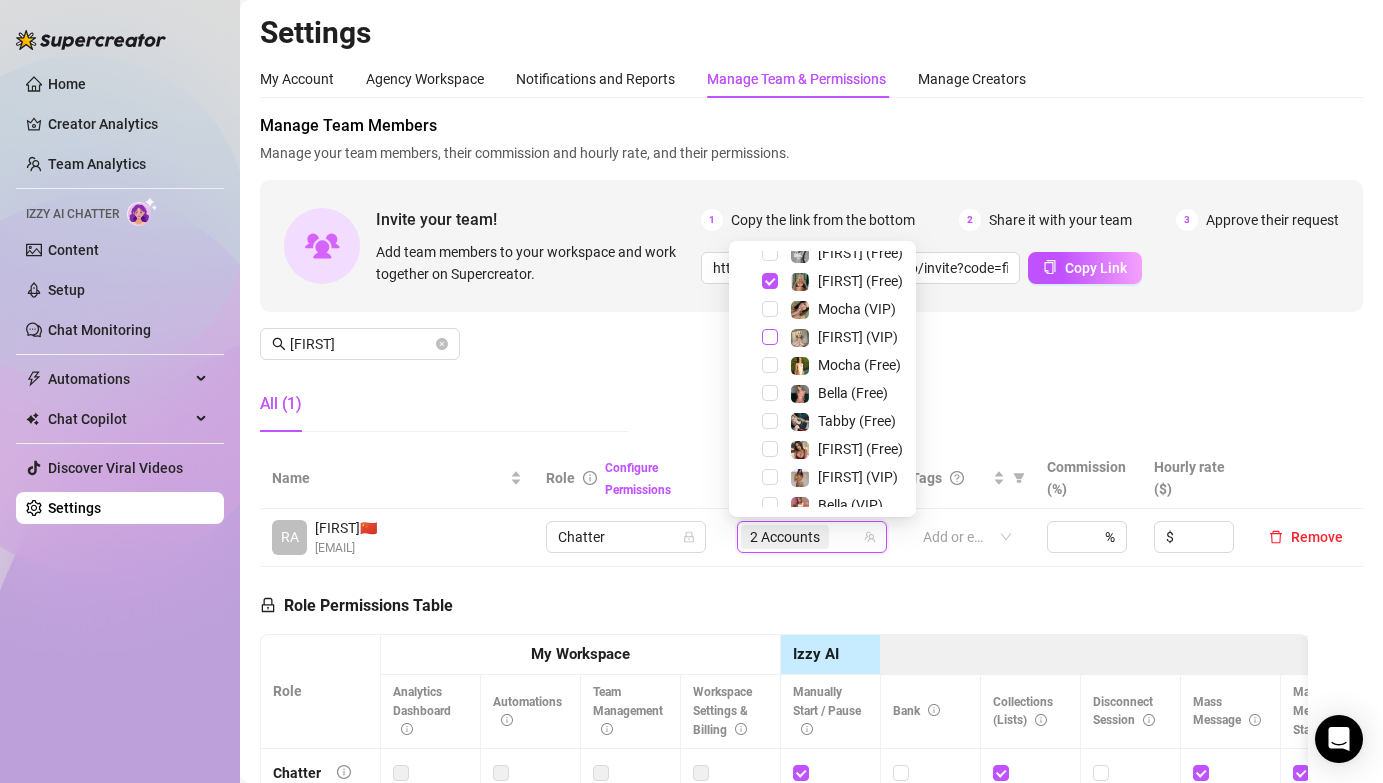click at bounding box center [770, 337] 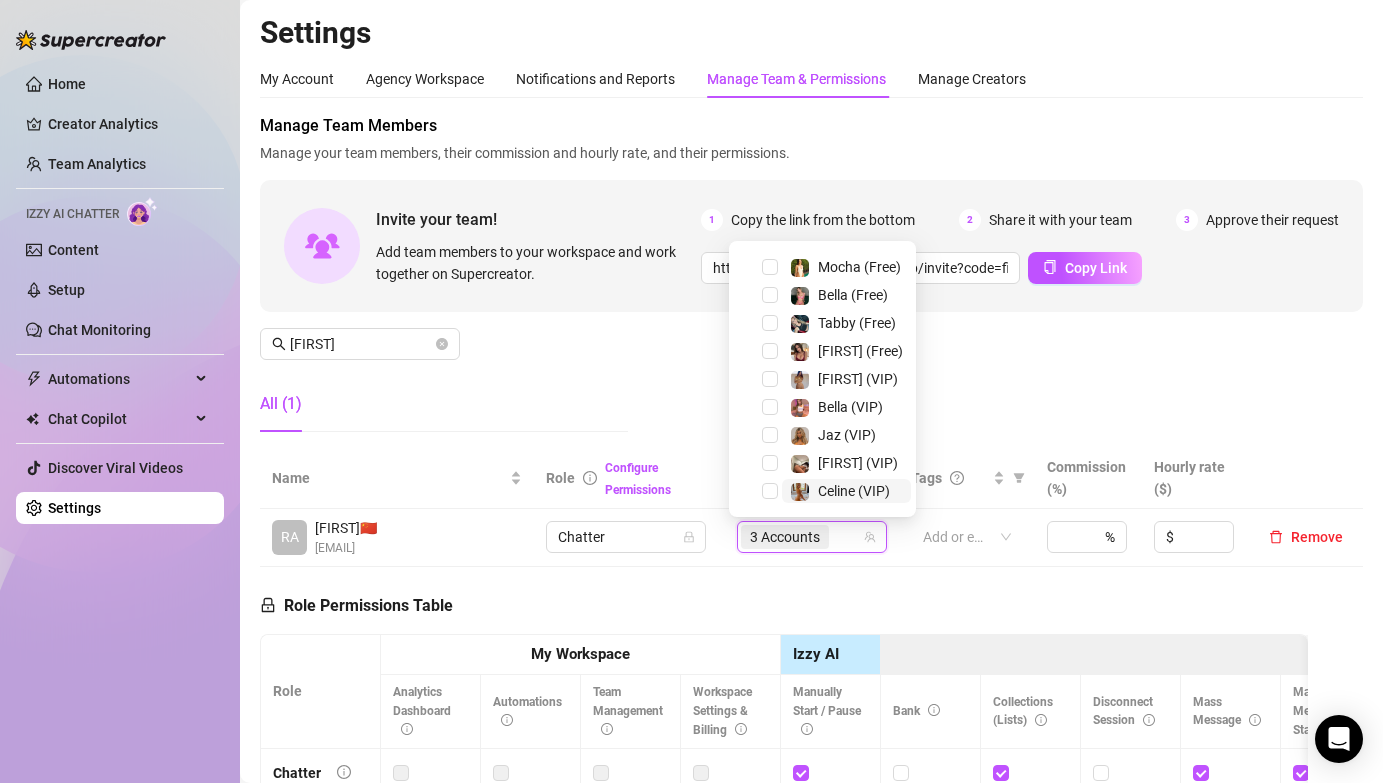 scroll, scrollTop: 332, scrollLeft: 0, axis: vertical 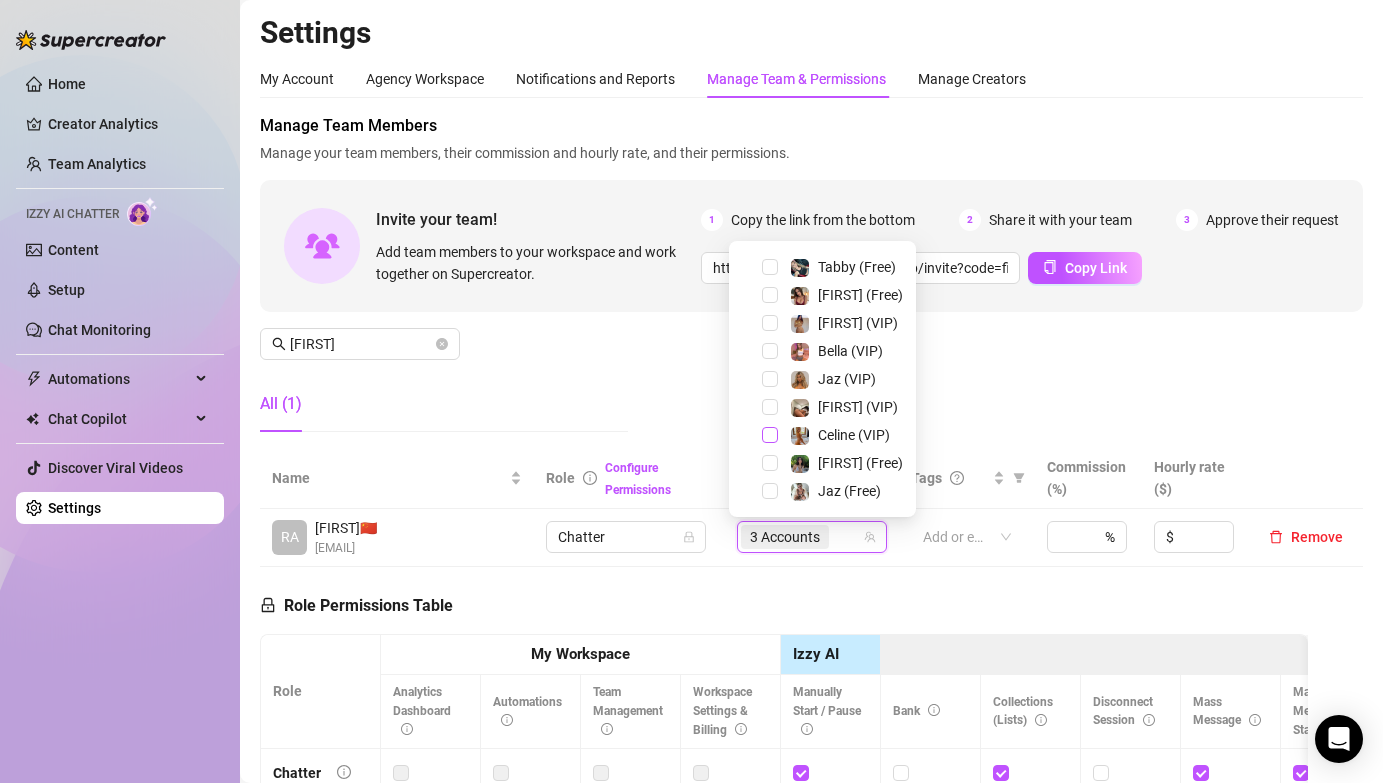 click at bounding box center [770, 435] 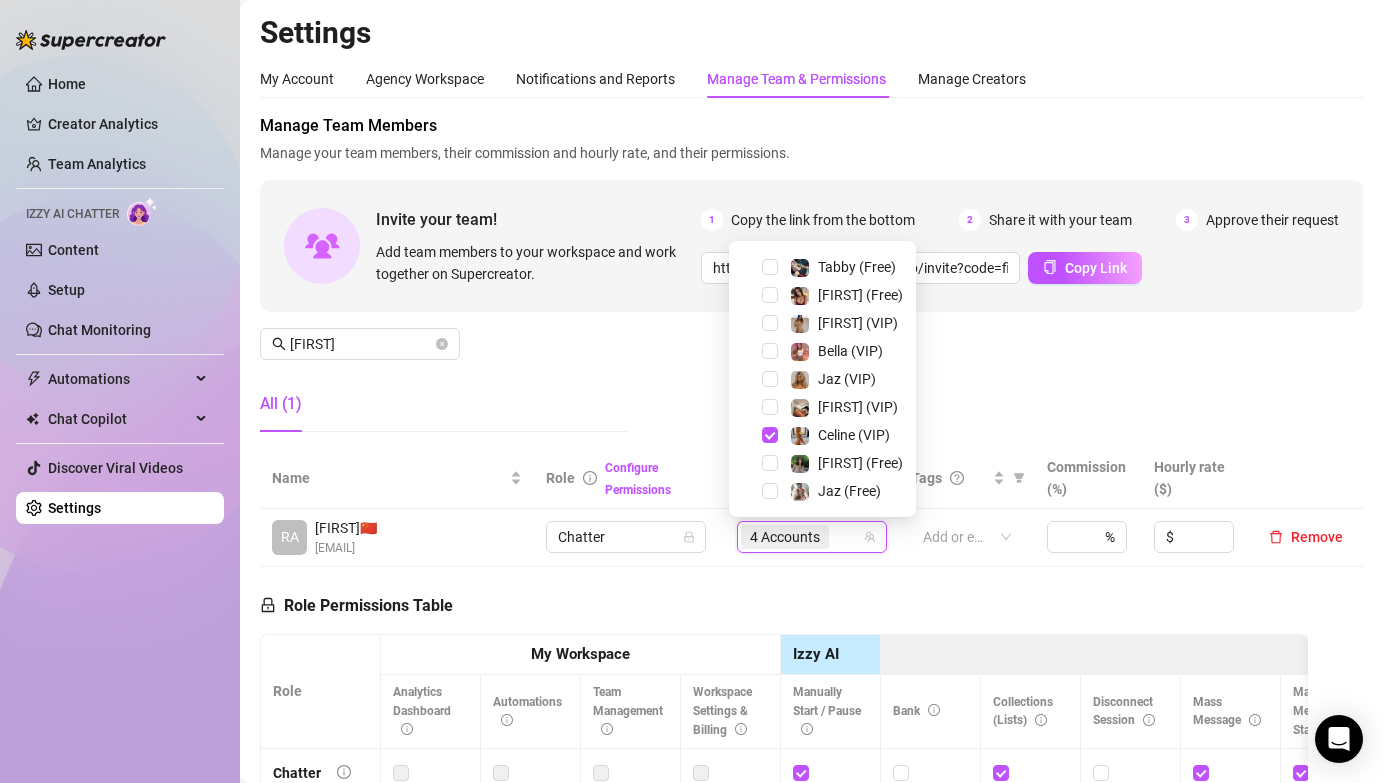 click on "Manage Team Members Manage your team members, their commission and hourly rate, and their permissions. Invite your team! Add team members to your workspace and work together on Supercreator. 1 Copy the link from the bottom 2 Share it with your team 3 Approve their request https://console.supercreator.app/invite?code=fibzx3jJrgPbWdJEkEN3sg7x35T2&workspace=222%20Mgmt%20 Copy Link [FIRST] All (1)" at bounding box center (811, 281) 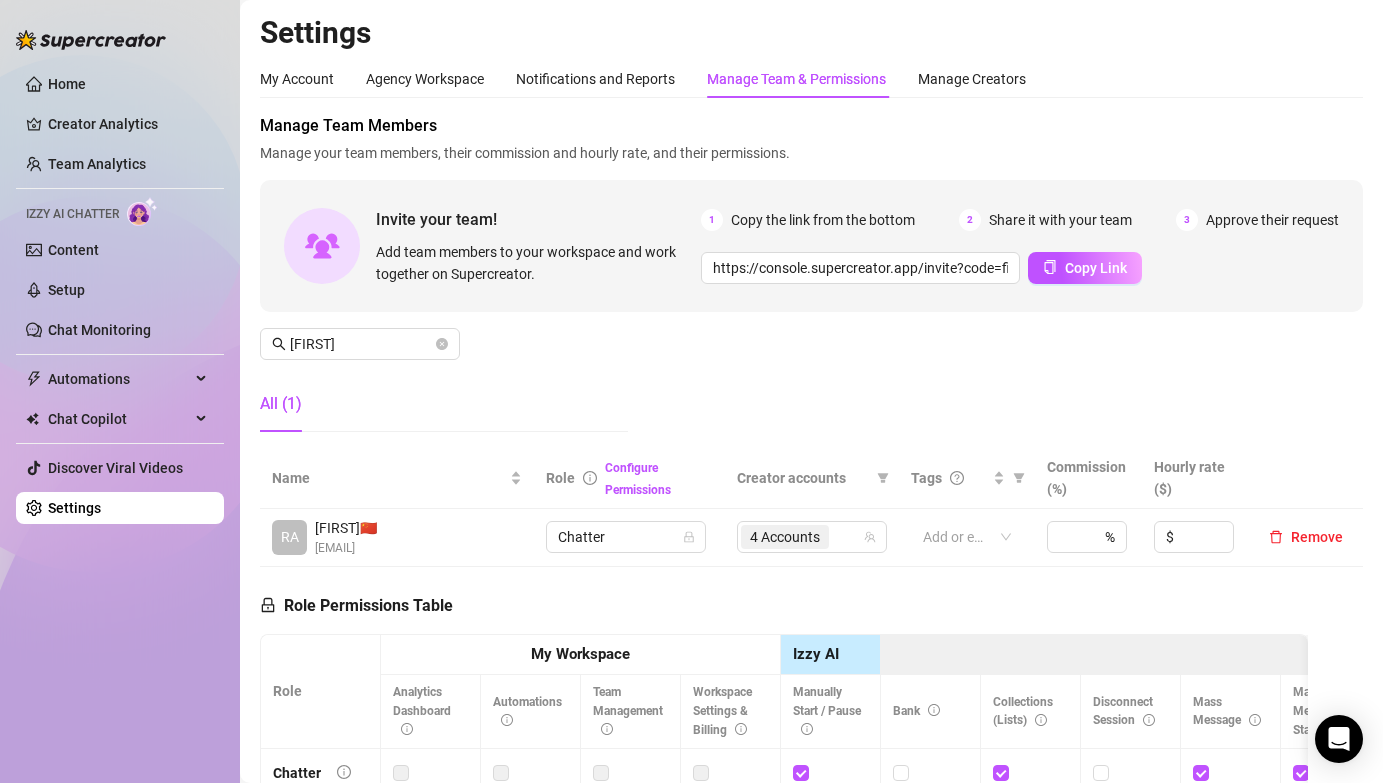 click on "Manage Team Members Manage your team members, their commission and hourly rate, and their permissions. Invite your team! Add team members to your workspace and work together on Supercreator. 1 Copy the link from the bottom 2 Share it with your team 3 Approve their request https://console.supercreator.app/invite?code=fibzx3jJrgPbWdJEkEN3sg7x35T2&workspace=222%20Mgmt%20 Copy Link [FIRST] All (1)" at bounding box center [811, 281] 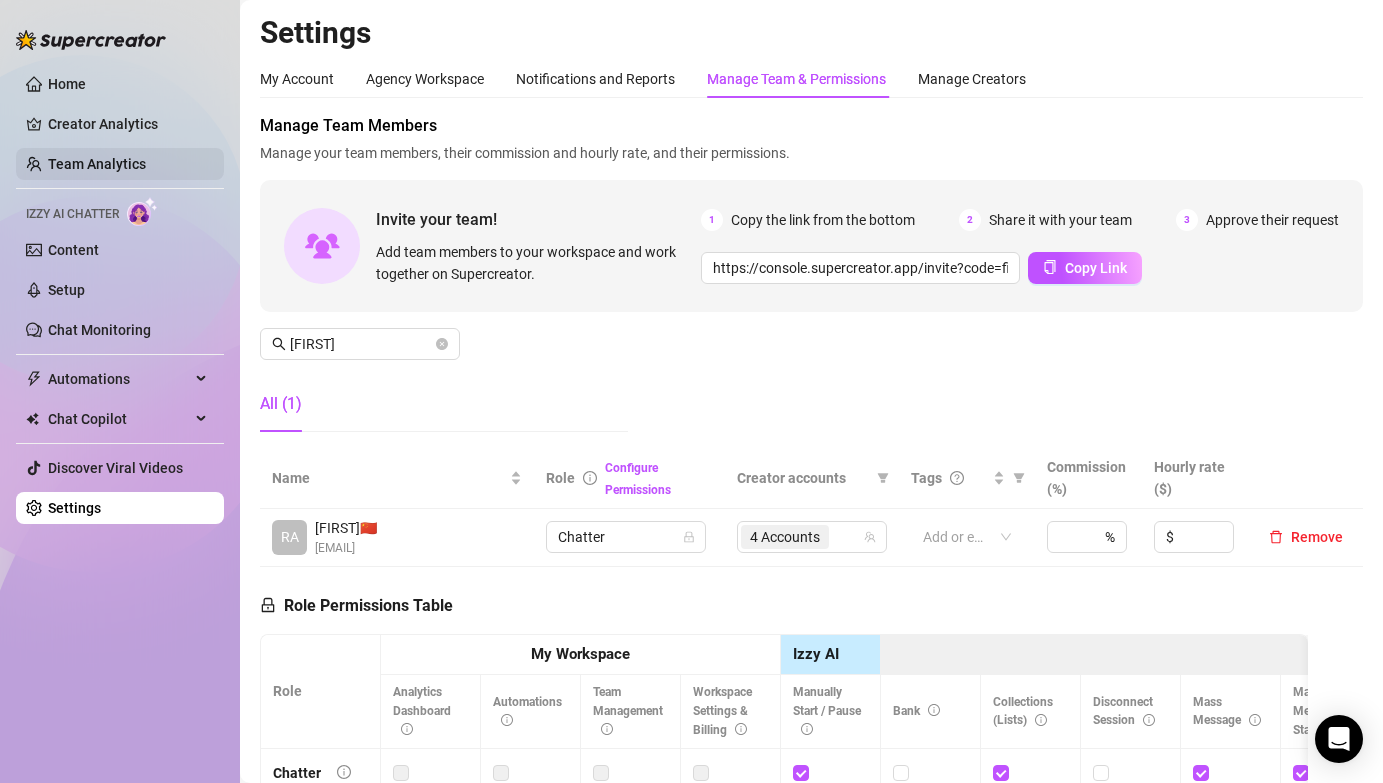 click on "Team Analytics" at bounding box center (97, 164) 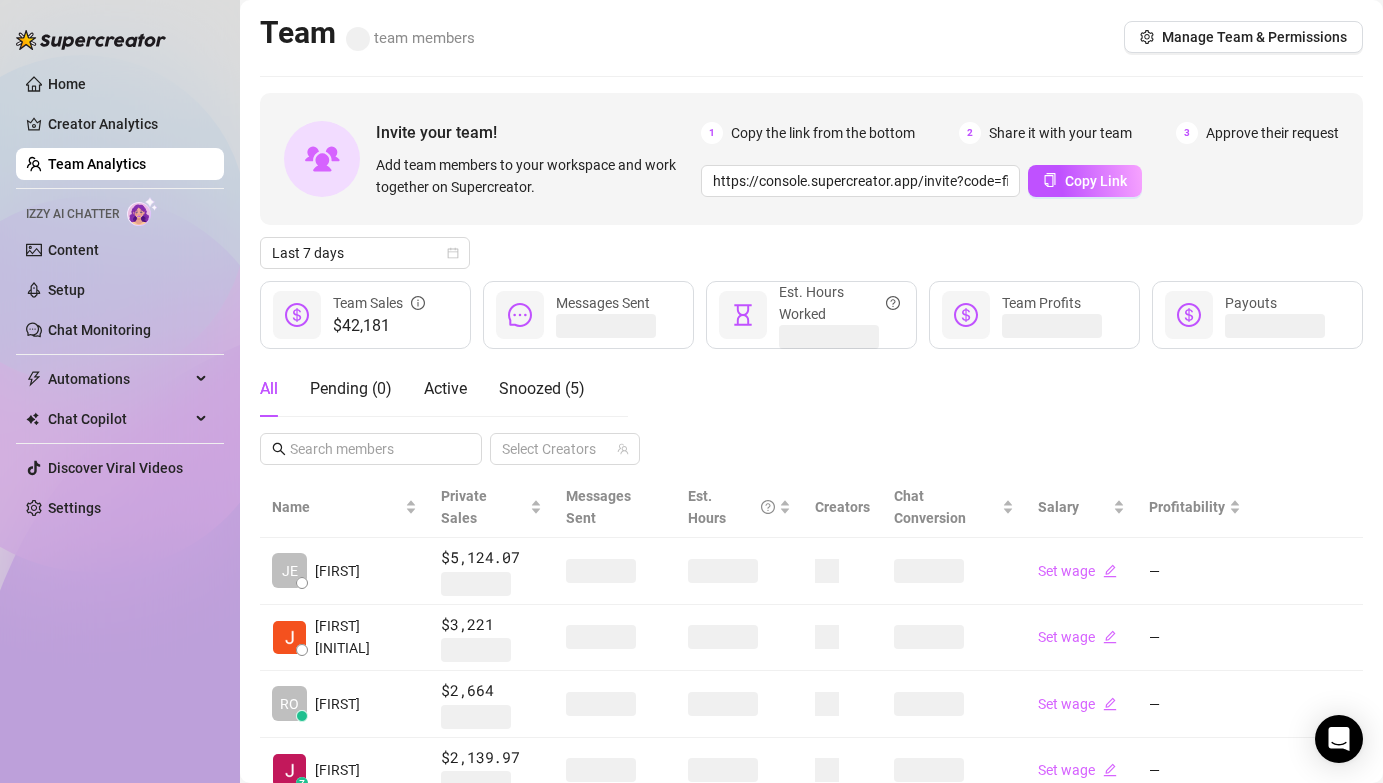 click on "Invite your team! Add team members to your workspace and work together on Supercreator. 1 Copy the link from the bottom 2 Share it with your team 3 Approve their request https://console.supercreator.app/invite?code=fibzx3jJrgPbWdJEkEN3sg7x35T2&workspace=222%20Mgmt%20 Copy Link Last 7 days $42,181 Team Sales Messages Sent Est. Hours Worked Team Profits Payouts All Pending ( 0 ) Active Snoozed ( 5 ) &nbsp;&nbsp; Select Creators Name Private Sales Messages Sent Est. Hours &nbsp; Creators Chat Conversion Salary Profitability JE [FIRST] $5,124.07 Set wage — Josua E. $3,221 Set wage — RO [FIRST] $2,664 Set wage — z [FIRST] $2,139.97 Set wage — JO [FIRST] $2,057.93 Set wage — [FIRST] $1,990 Set wage — [FIRST] [INITIAL] $1,934.69 Set wage — [FIRST] [INITIAL] $1,775 Set wage — [FIRST] [INITIAL] $1,756 Set wage — [FIRST] [INITIAL] $1,733 Set wage — 1 2 3 4 5 6 7" at bounding box center (811, 676) 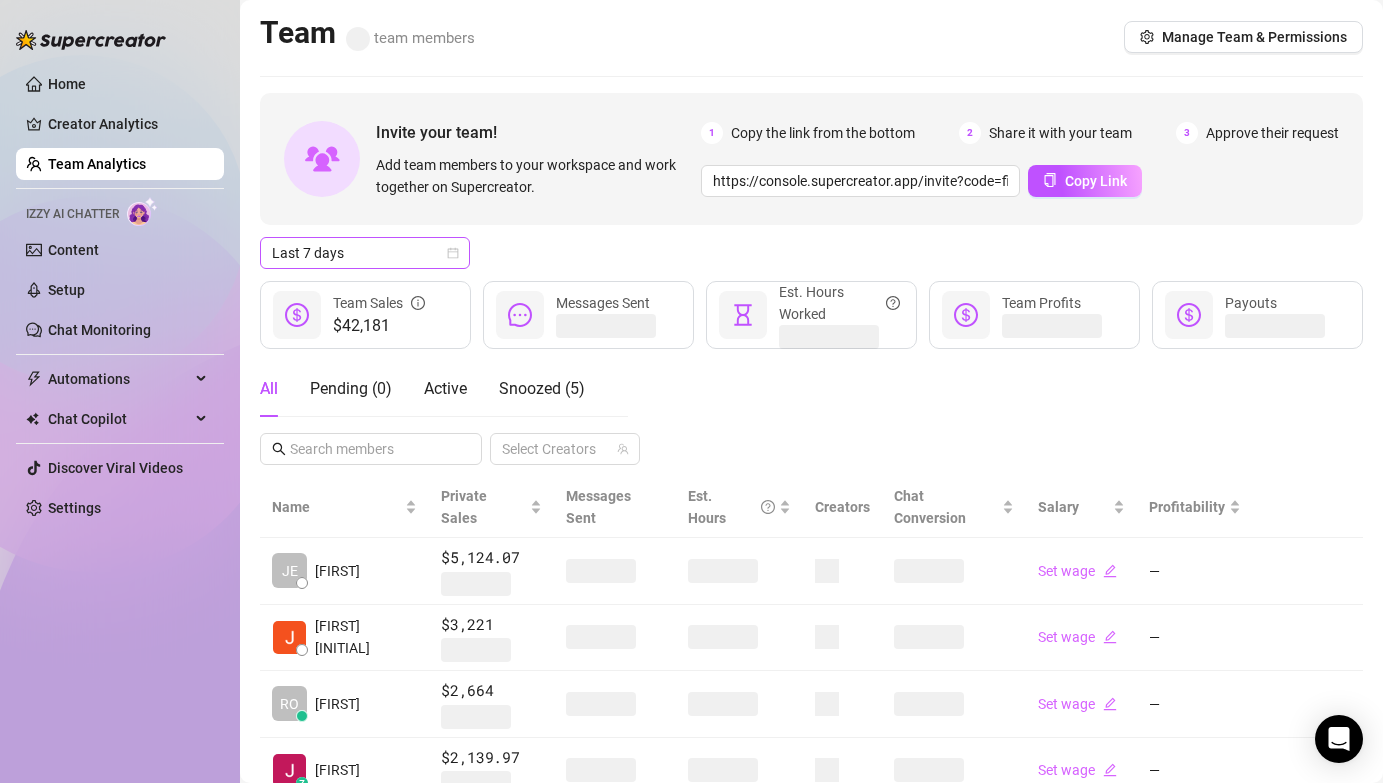 click on "Last 7 days" at bounding box center [365, 253] 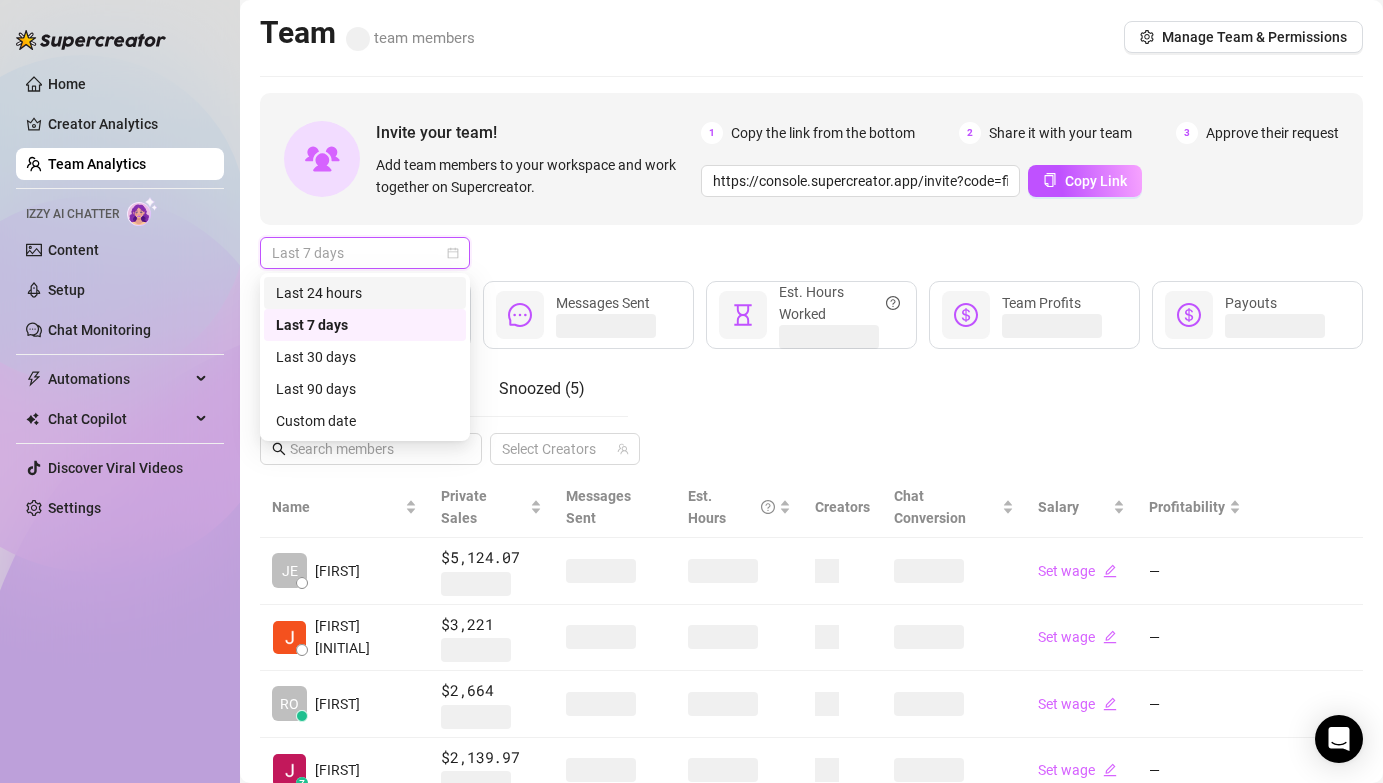click on "Last 24 hours" at bounding box center [365, 293] 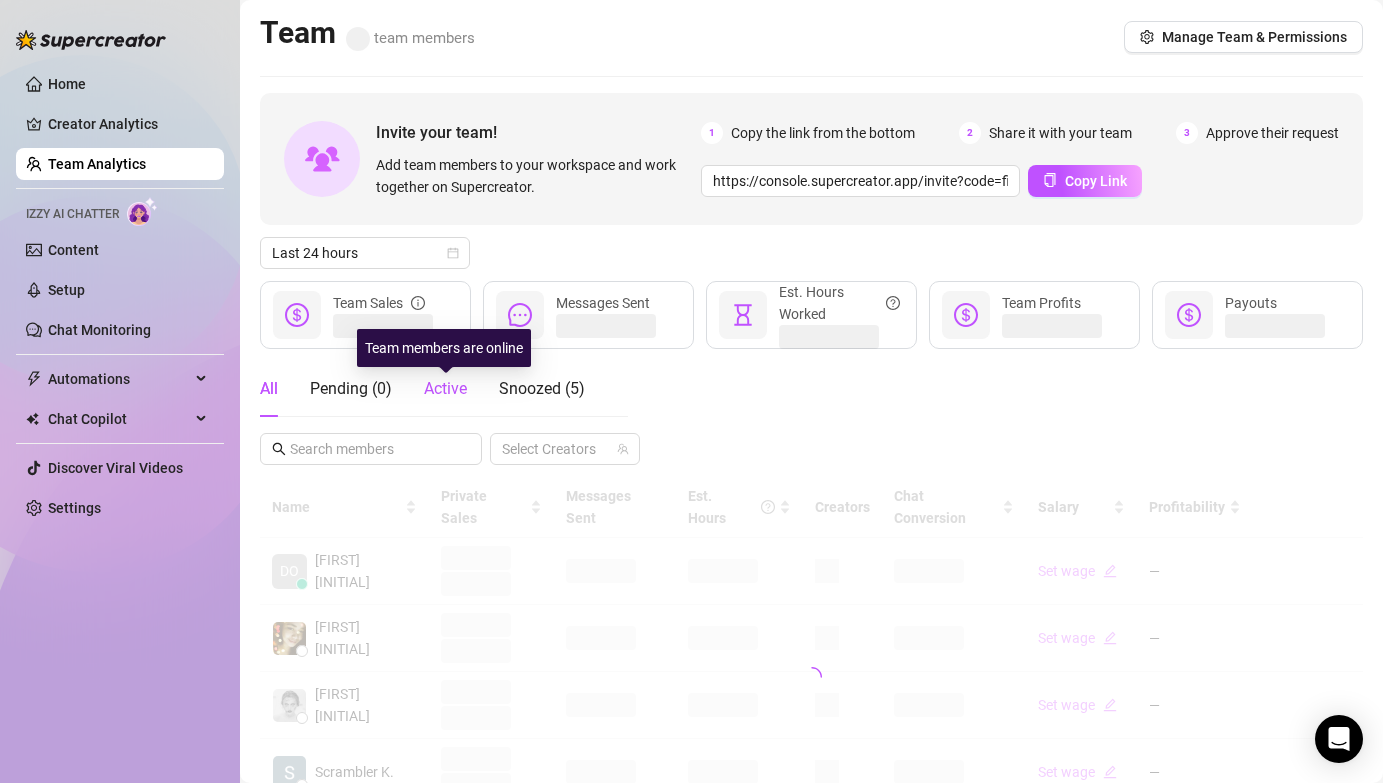 click on "Active" at bounding box center [445, 388] 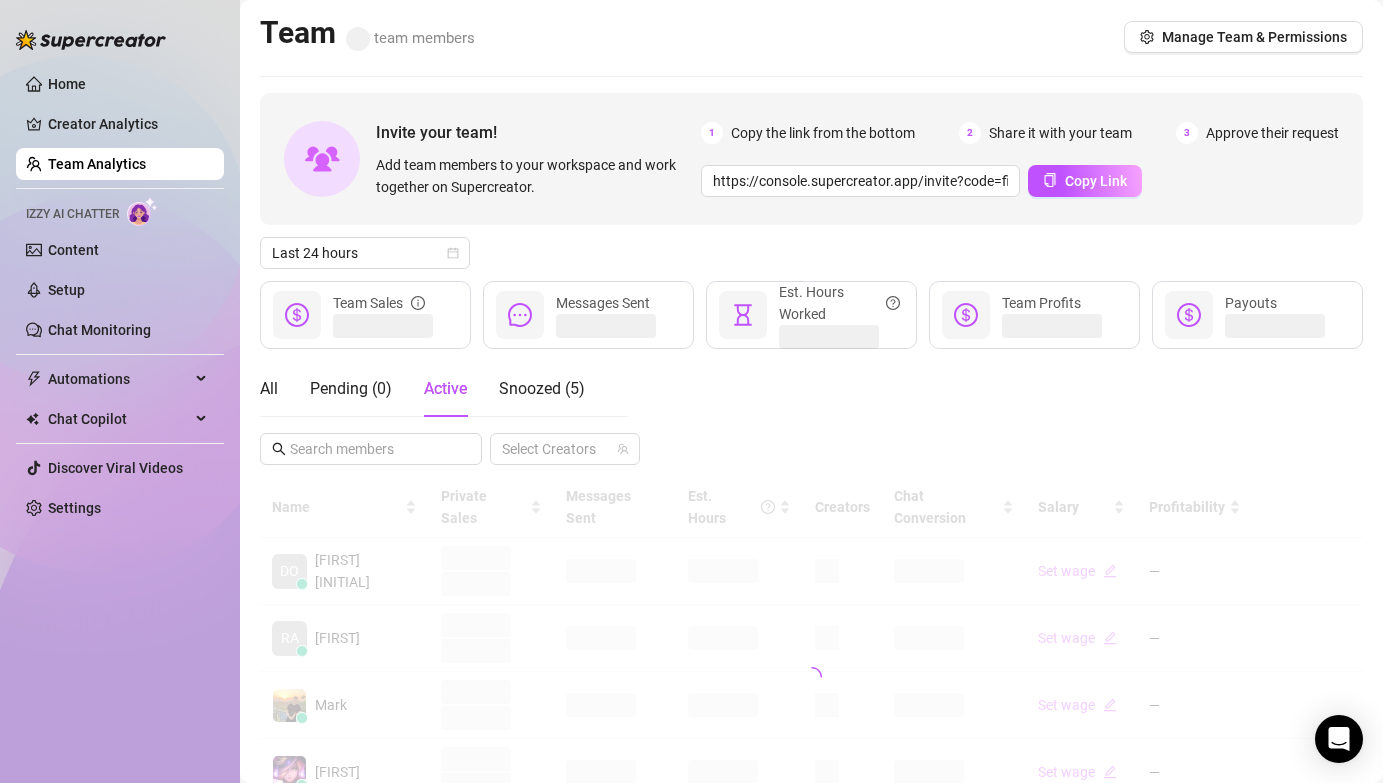 click on "Last 24 hours" at bounding box center (811, 253) 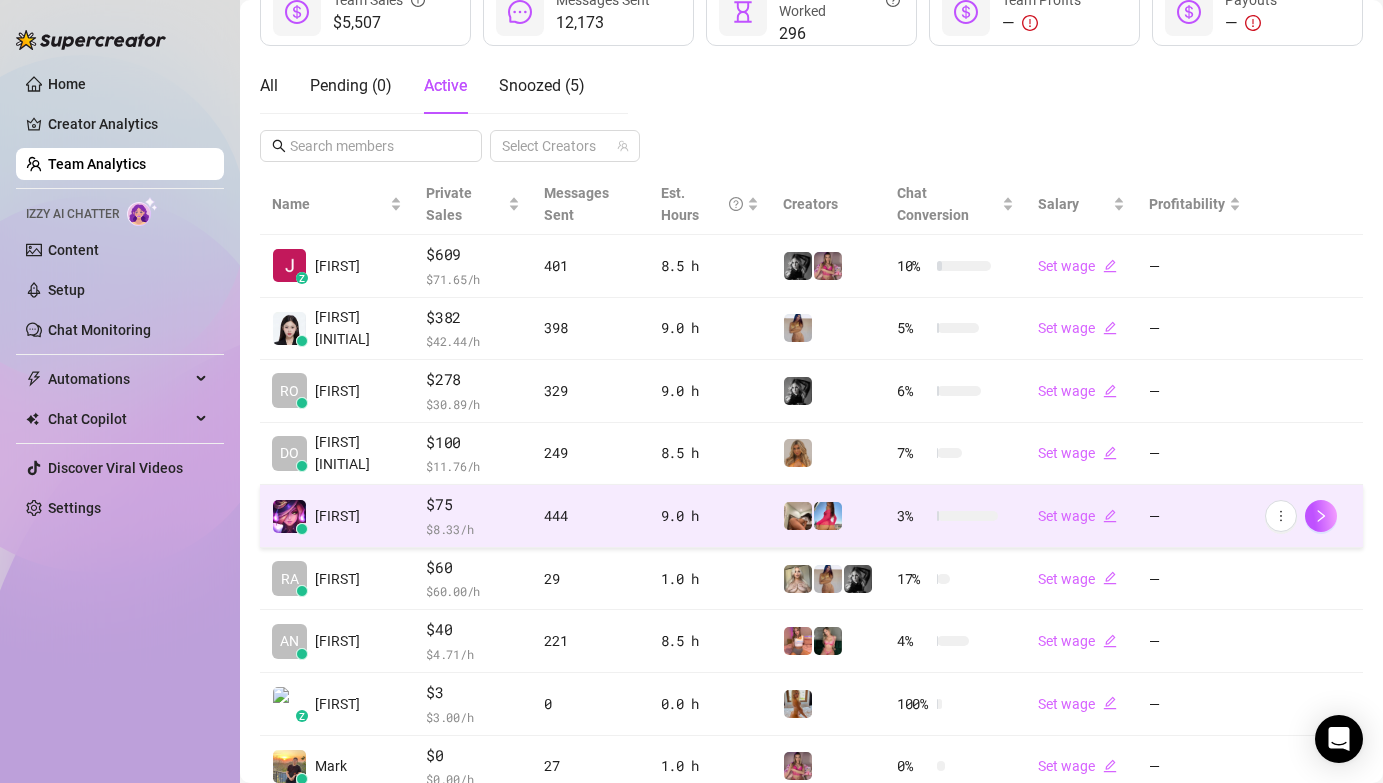 scroll, scrollTop: 496, scrollLeft: 0, axis: vertical 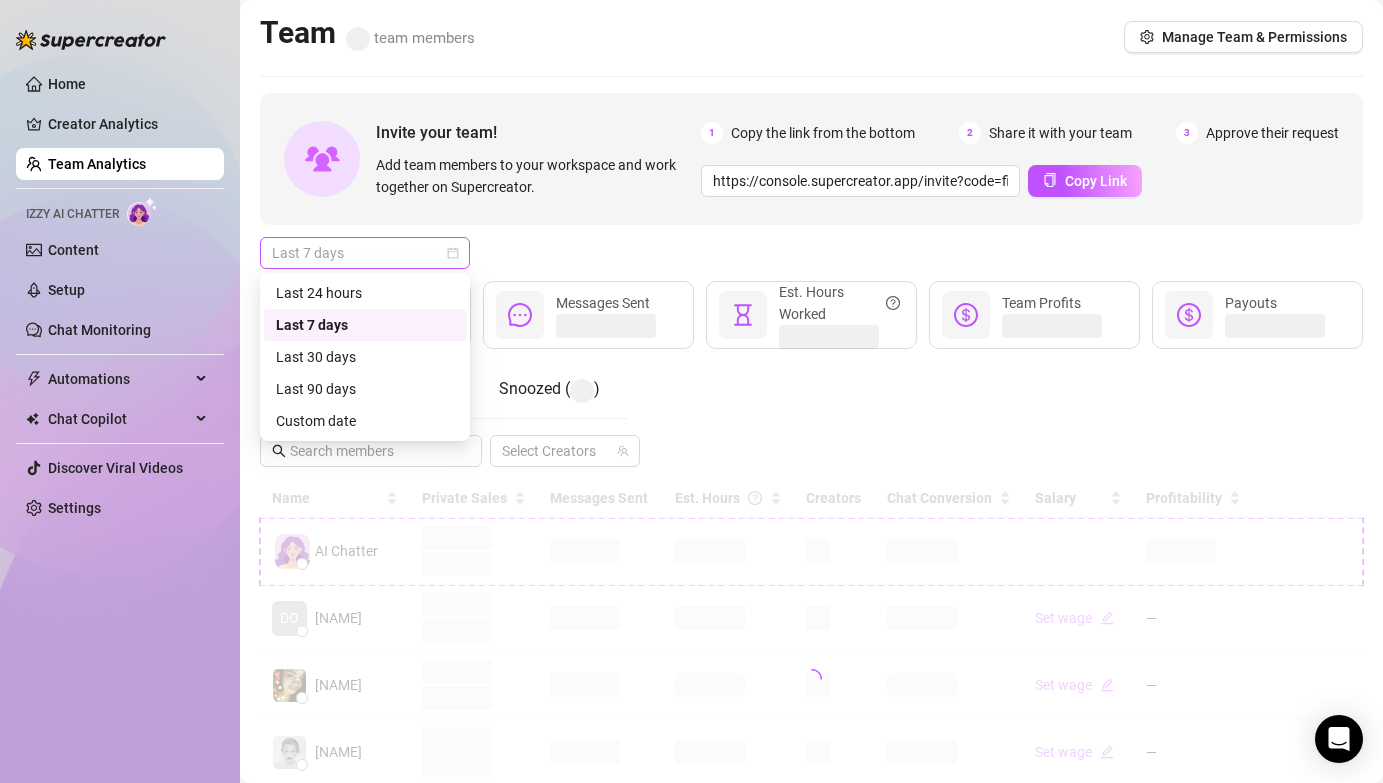 click on "Last 7 days" at bounding box center (365, 253) 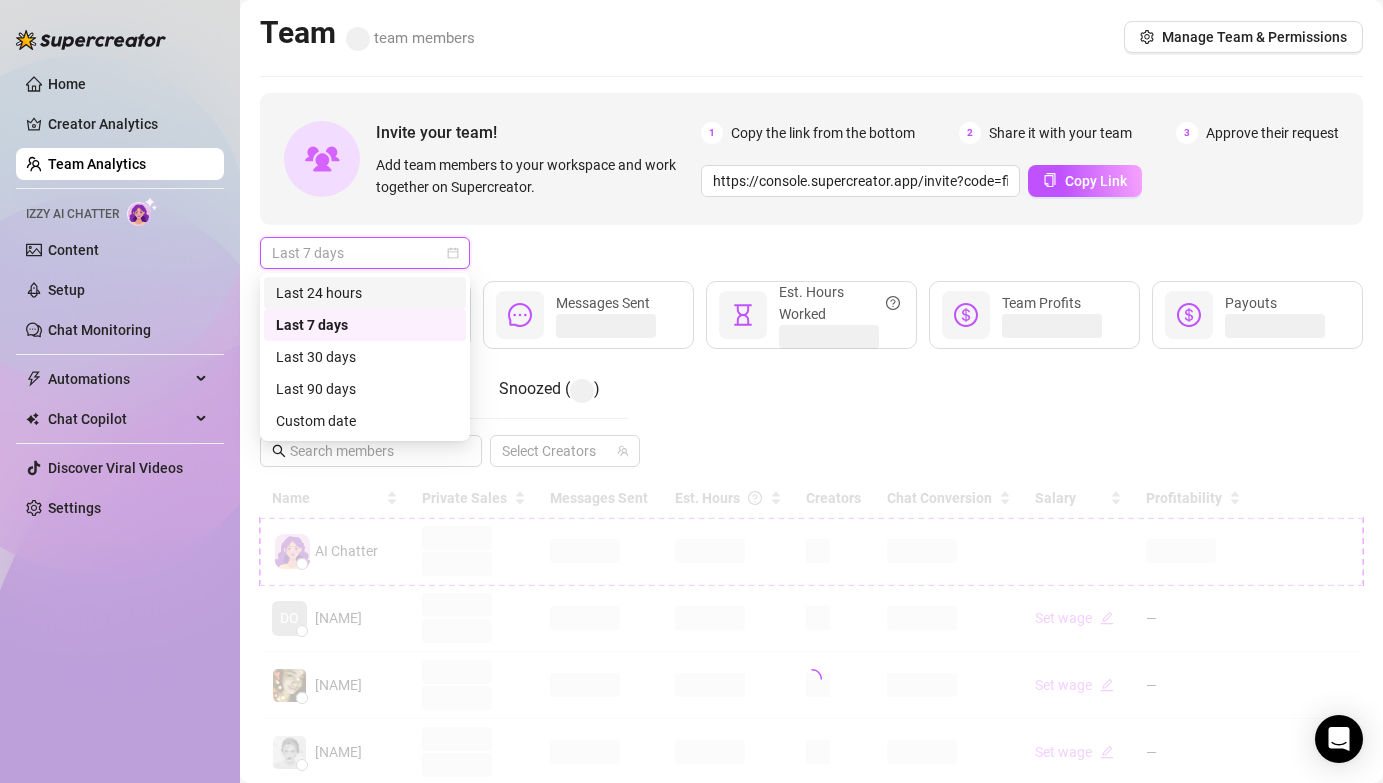 click on "Last 24 hours" at bounding box center (365, 293) 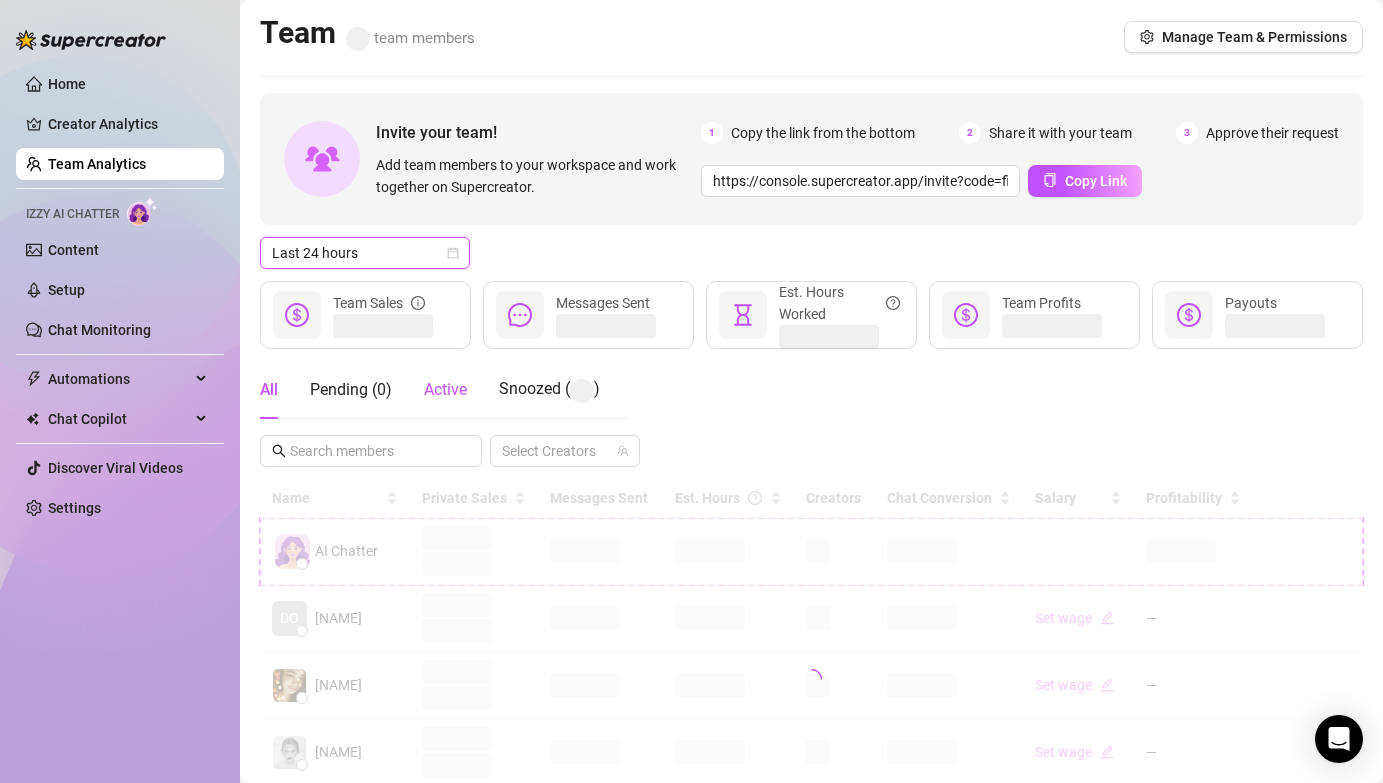 click on "Active" at bounding box center [445, 389] 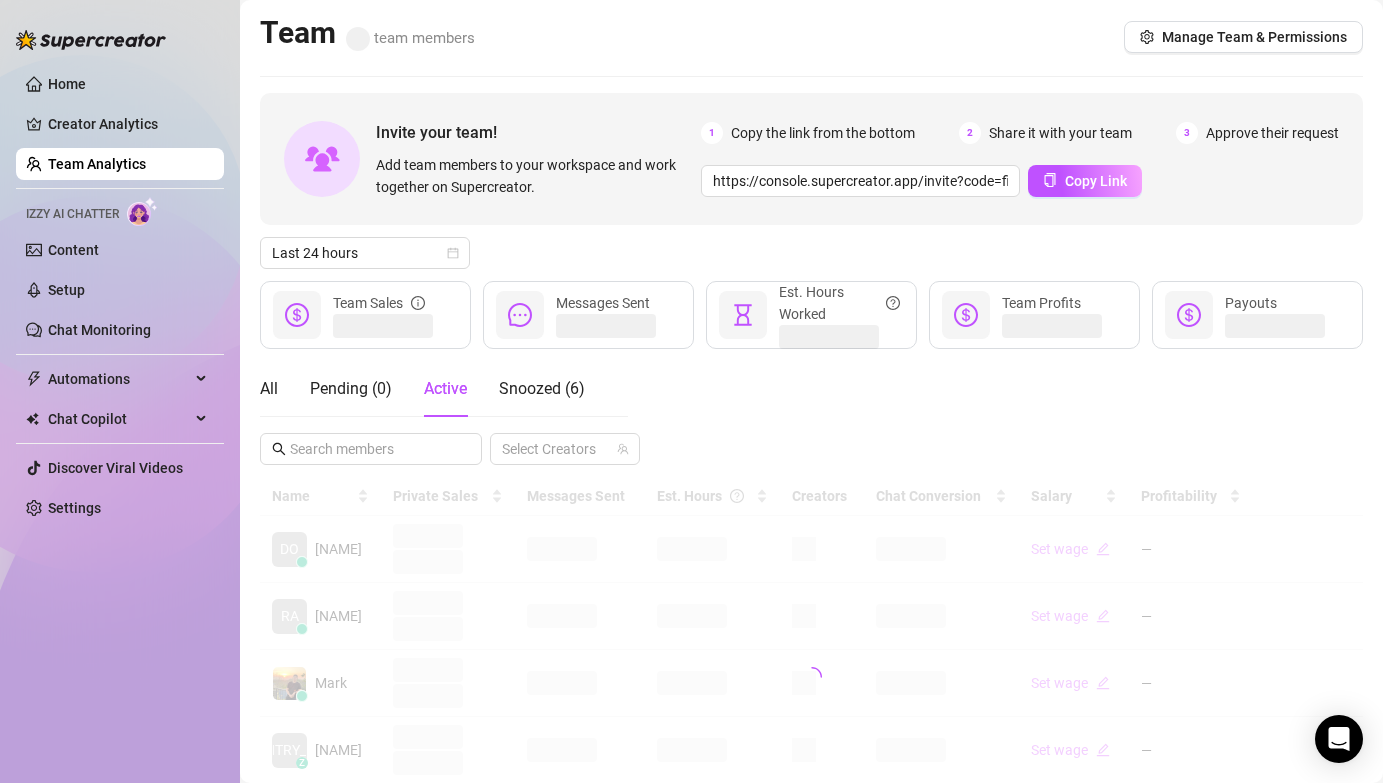 click on "Last 24 hours" at bounding box center [811, 253] 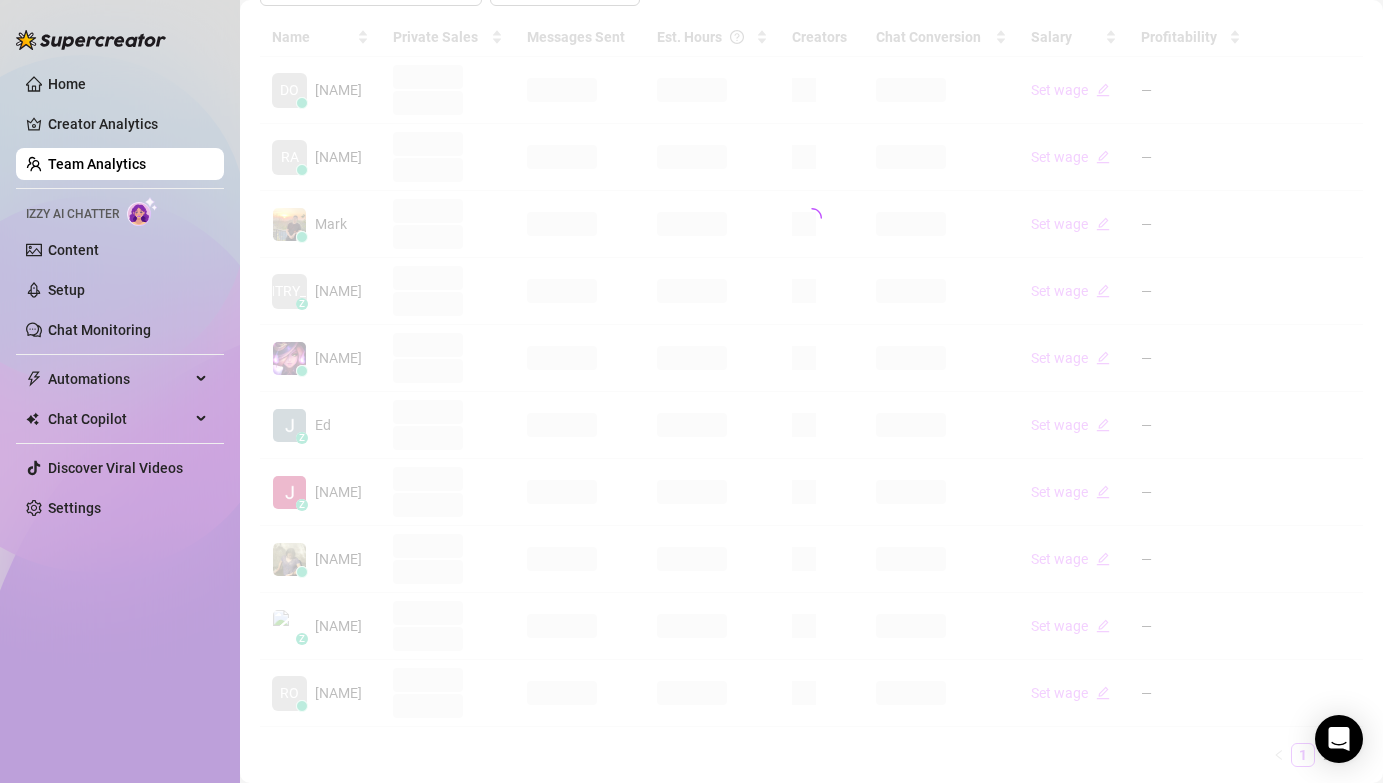 scroll, scrollTop: 474, scrollLeft: 0, axis: vertical 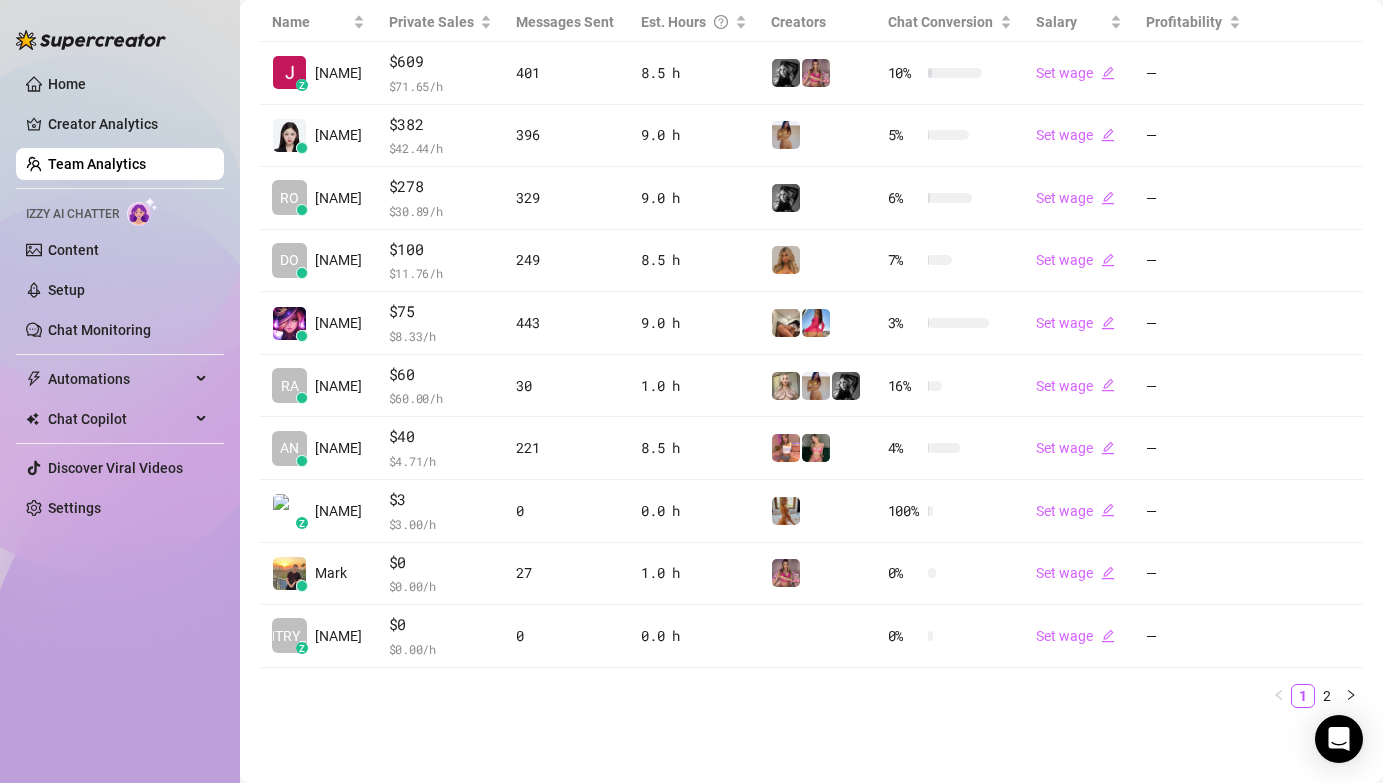 click on "2" at bounding box center [1327, 696] 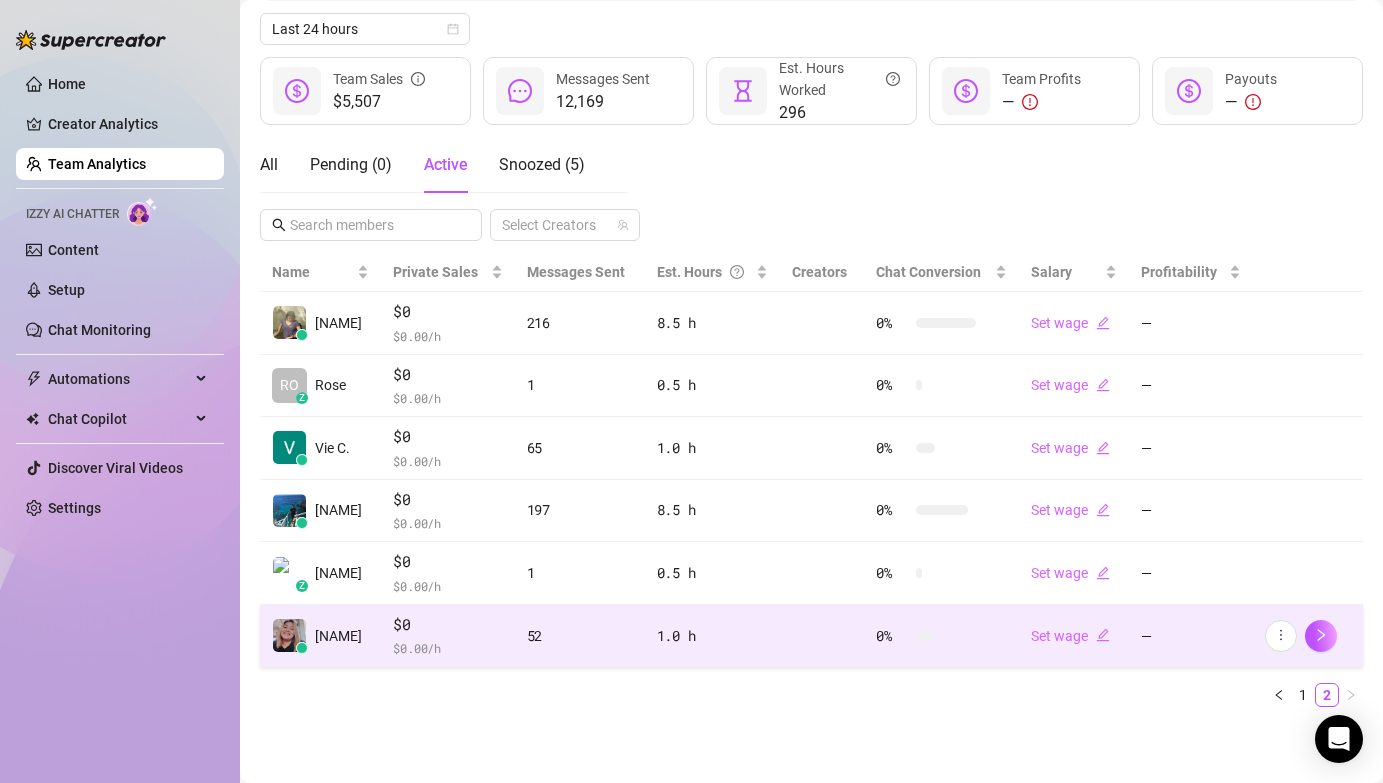 scroll, scrollTop: 224, scrollLeft: 0, axis: vertical 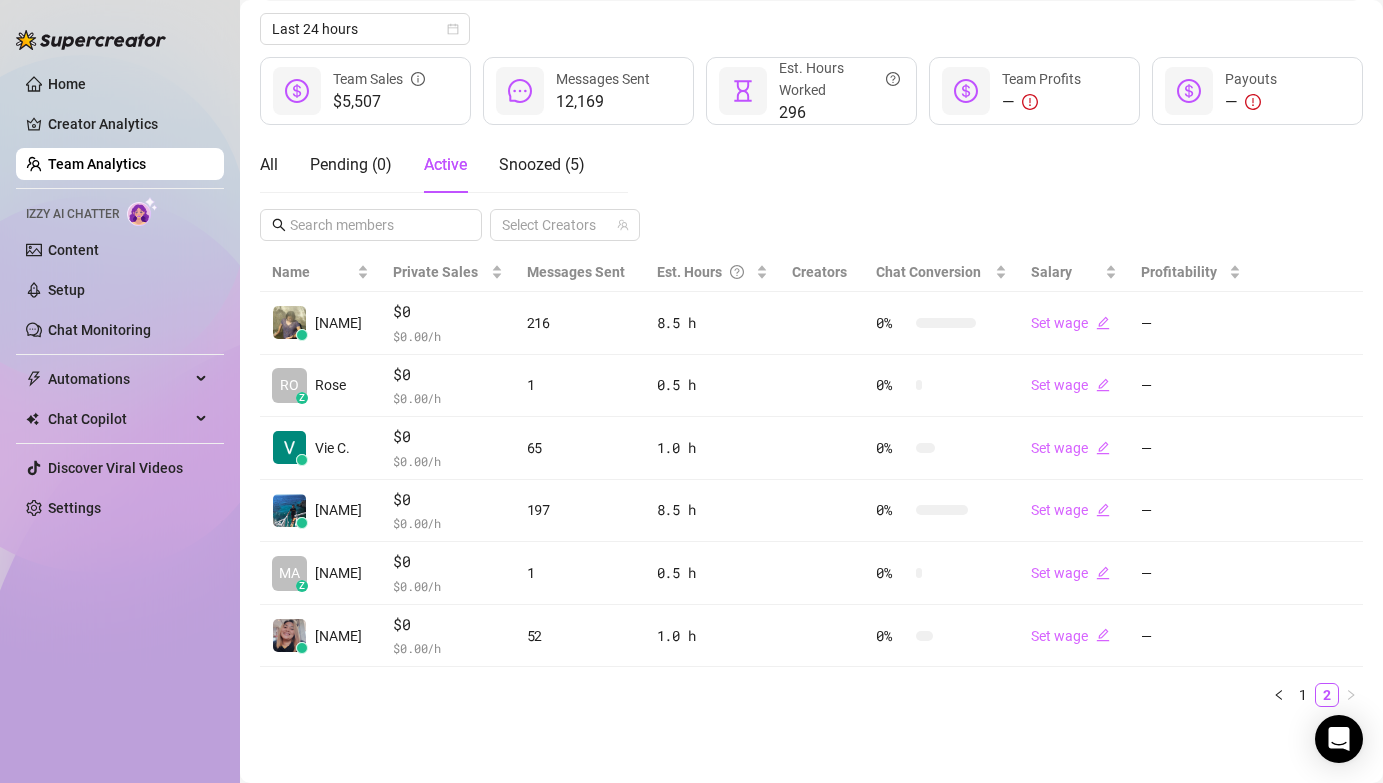 click on "Home Creator Analytics   Team Analytics Izzy AI Chatter Content Setup Chat Monitoring Automations Chat Copilot Discover Viral Videos Settings Izzy AI Chatter" at bounding box center (120, 382) 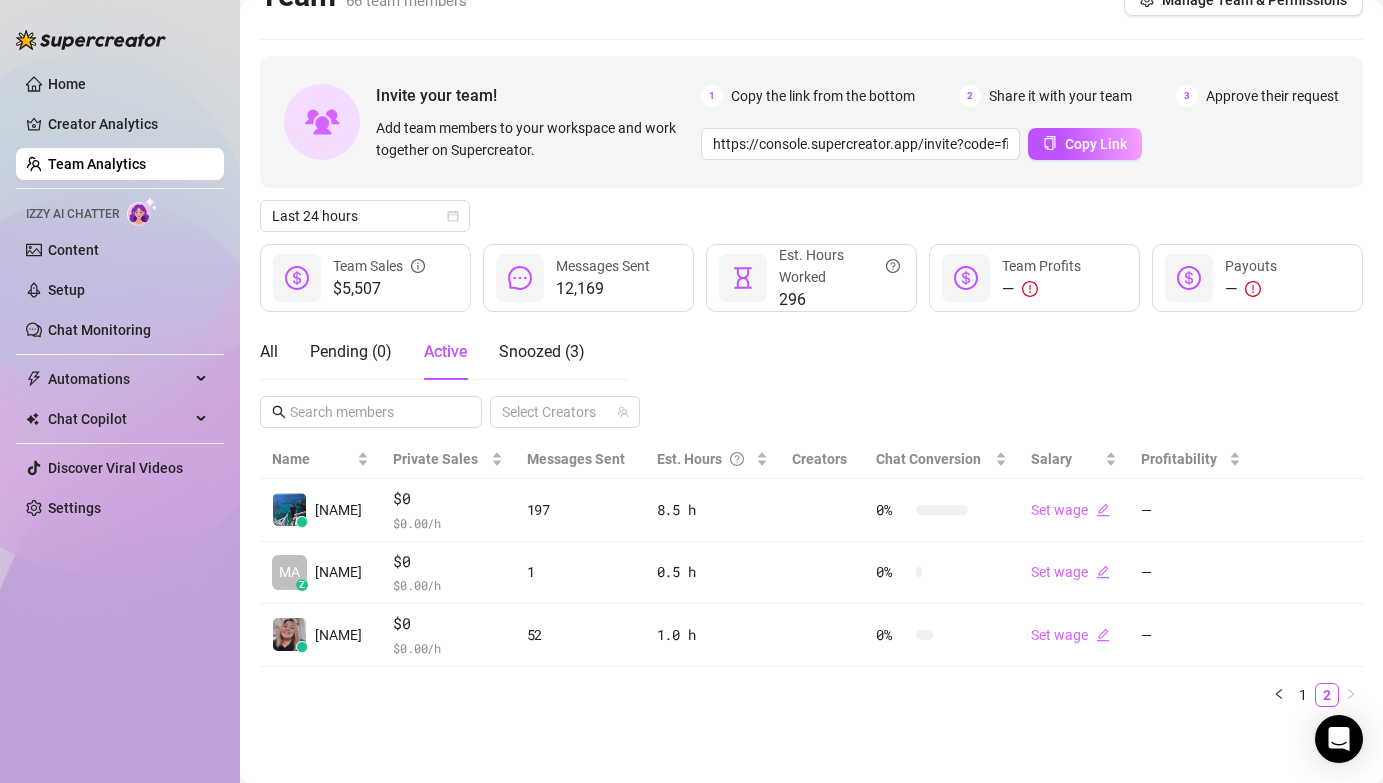 scroll, scrollTop: 36, scrollLeft: 0, axis: vertical 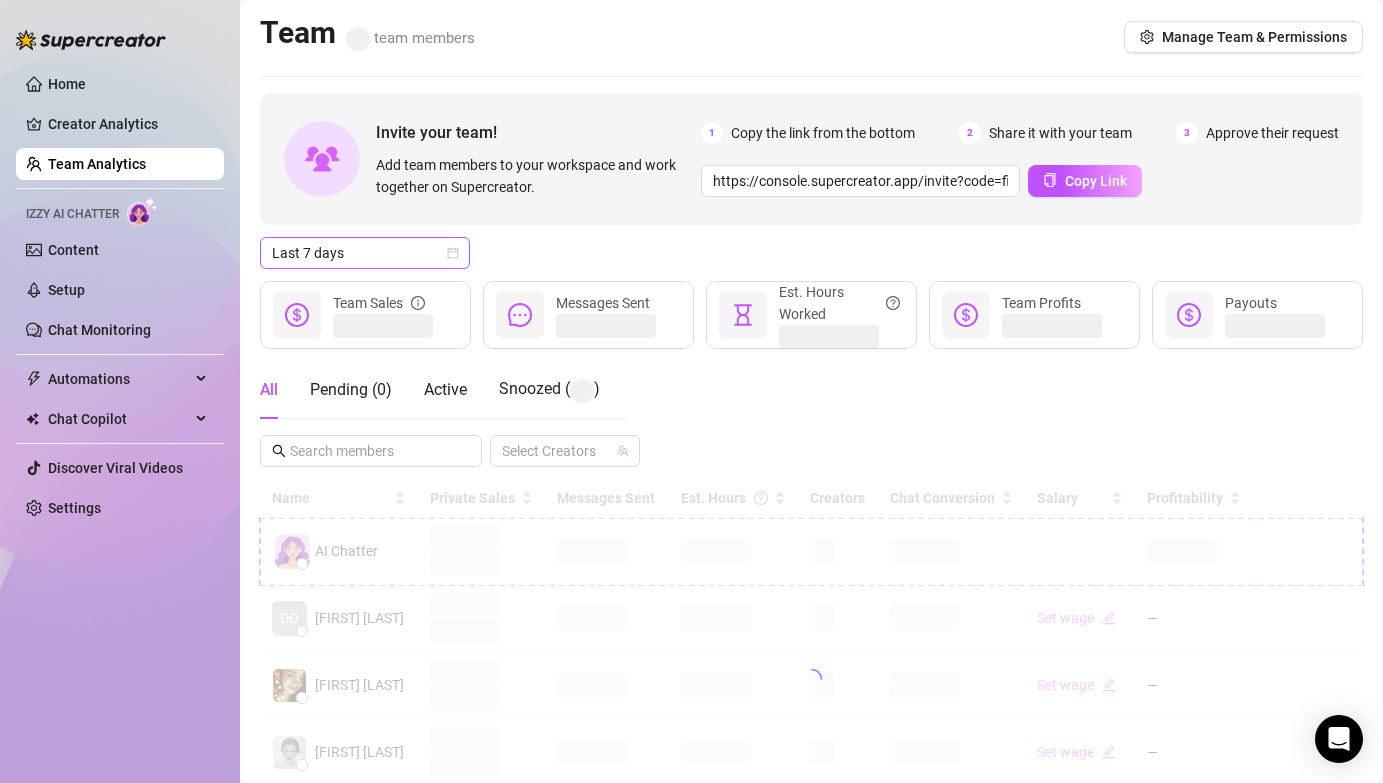 click on "Last 7 days" at bounding box center [365, 253] 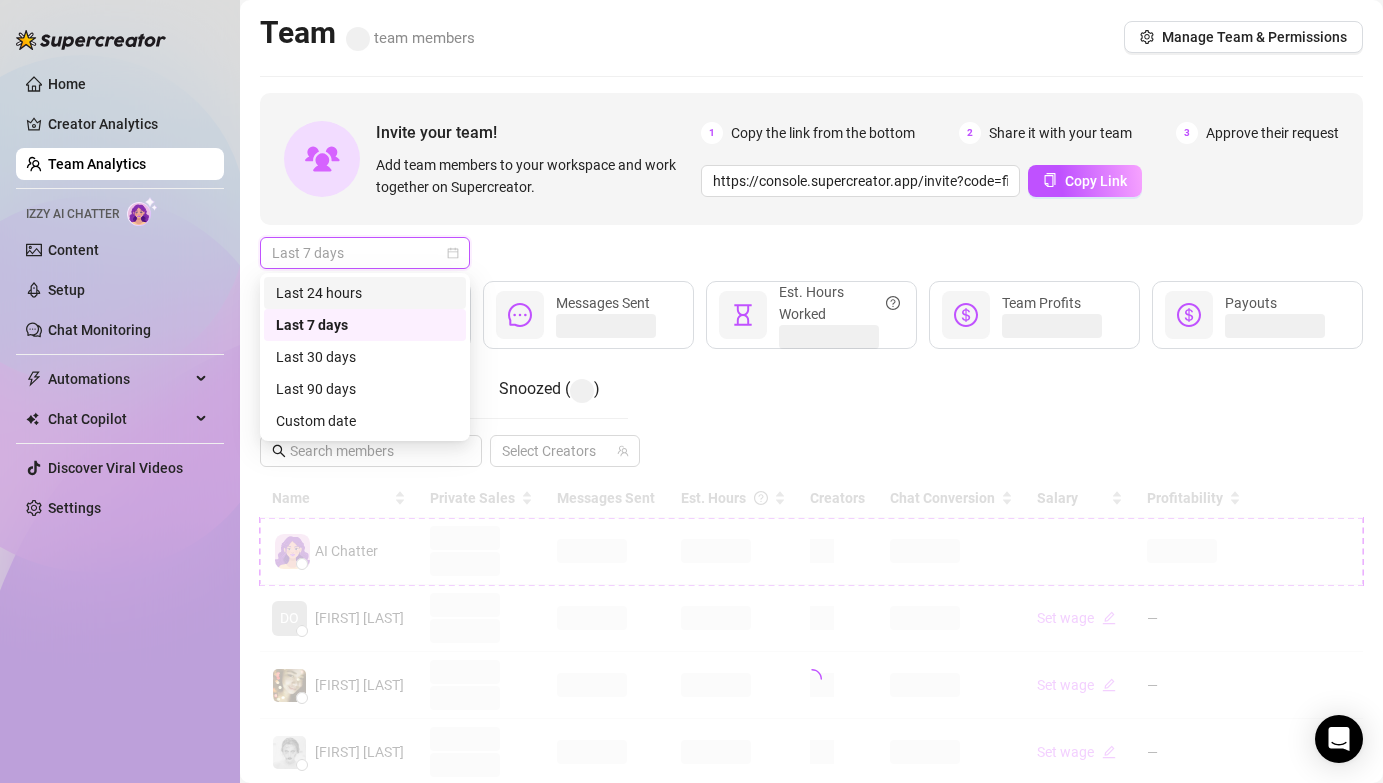 click on "Last 24 hours" at bounding box center [365, 293] 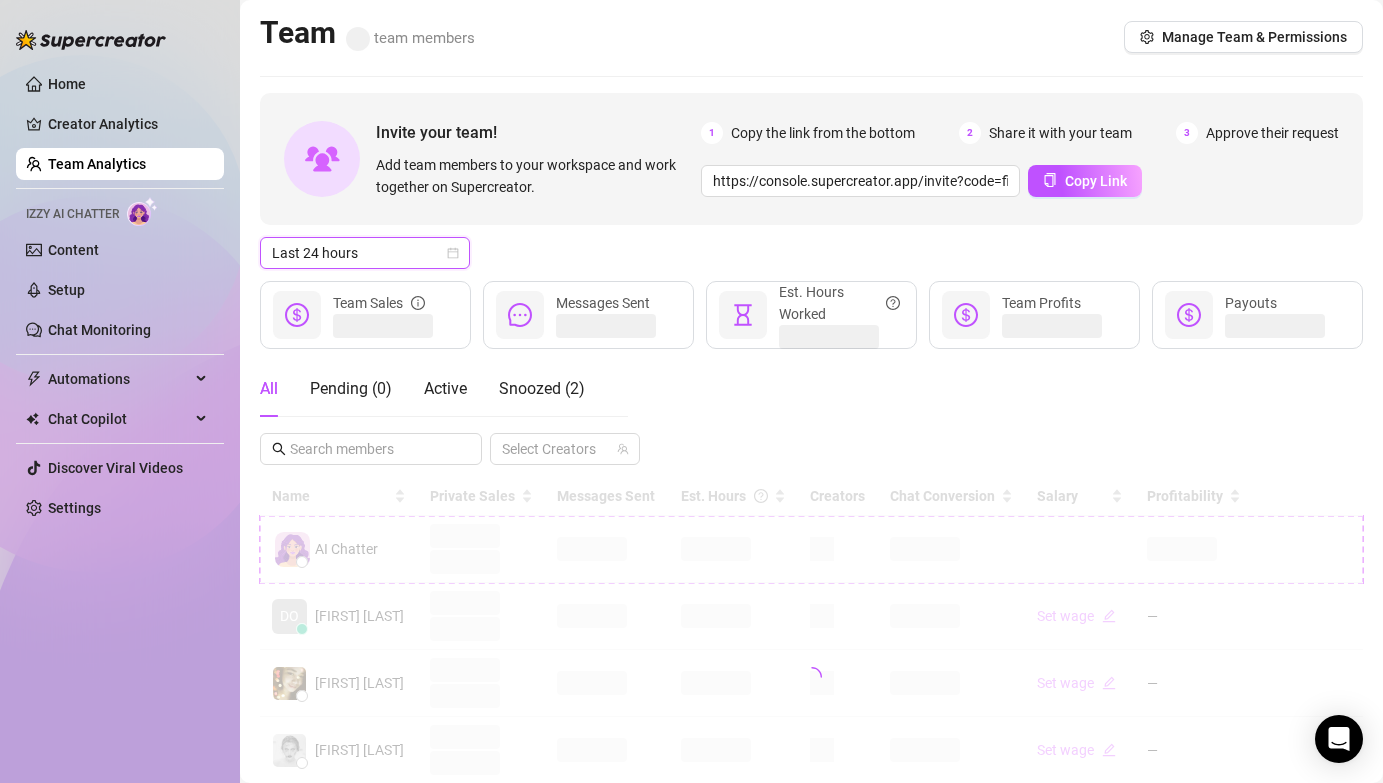 click on "Last 24 hours Last 24 hours" at bounding box center (811, 253) 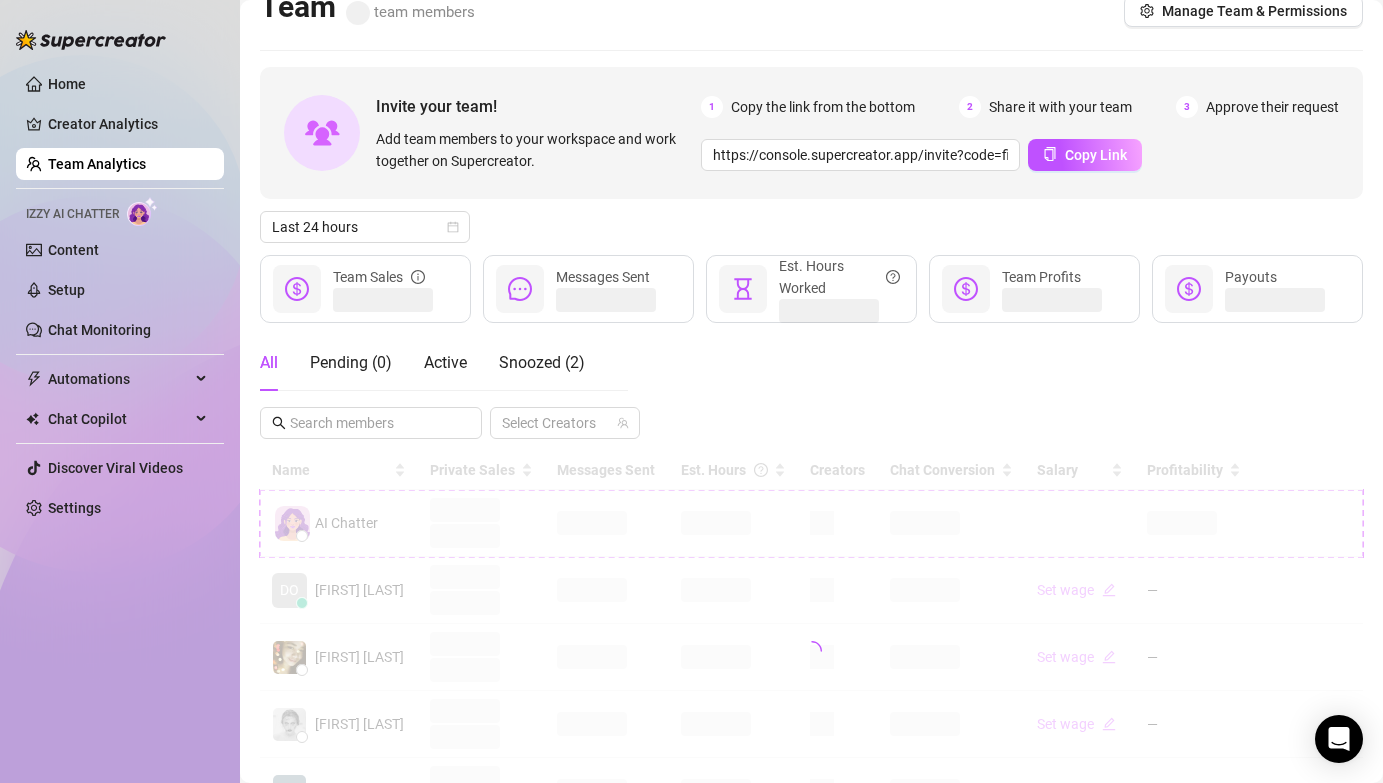 scroll, scrollTop: 38, scrollLeft: 0, axis: vertical 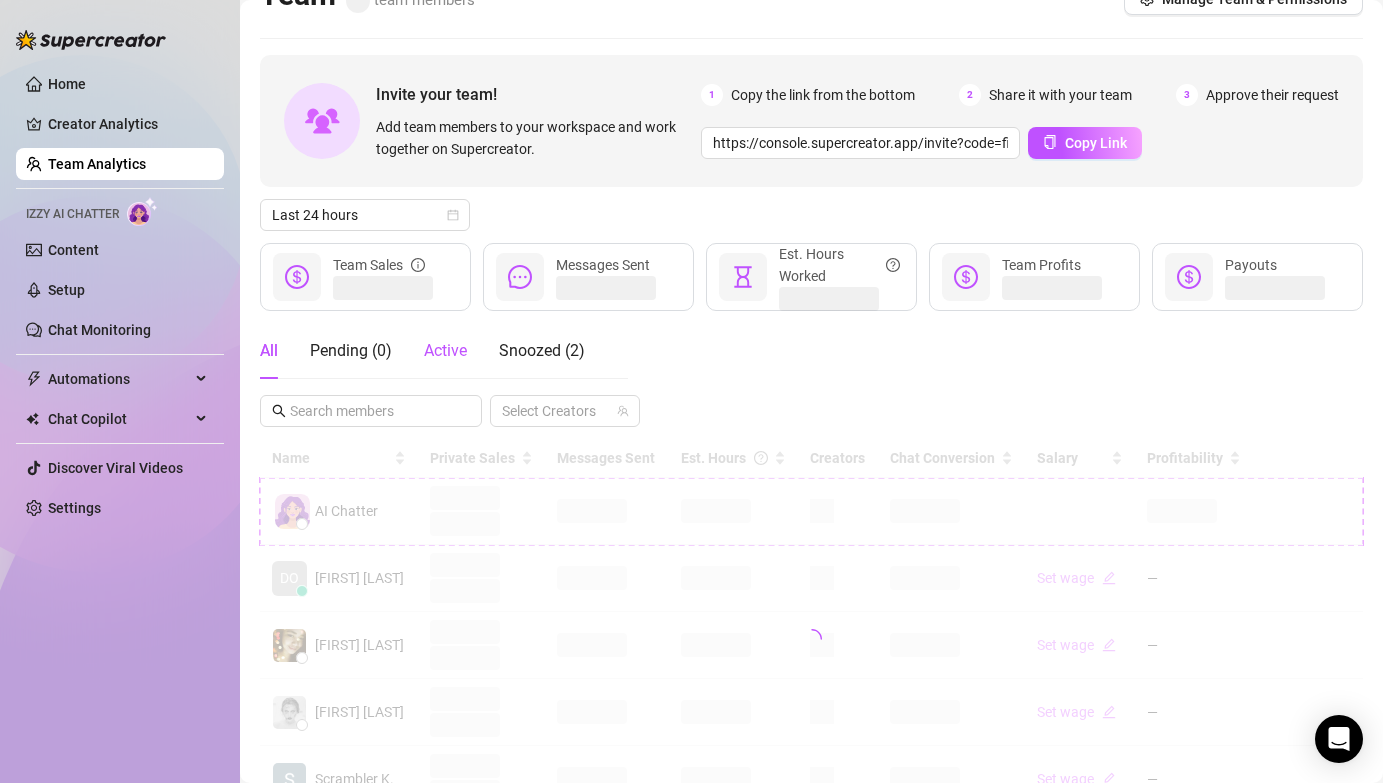 click on "Active" at bounding box center (445, 350) 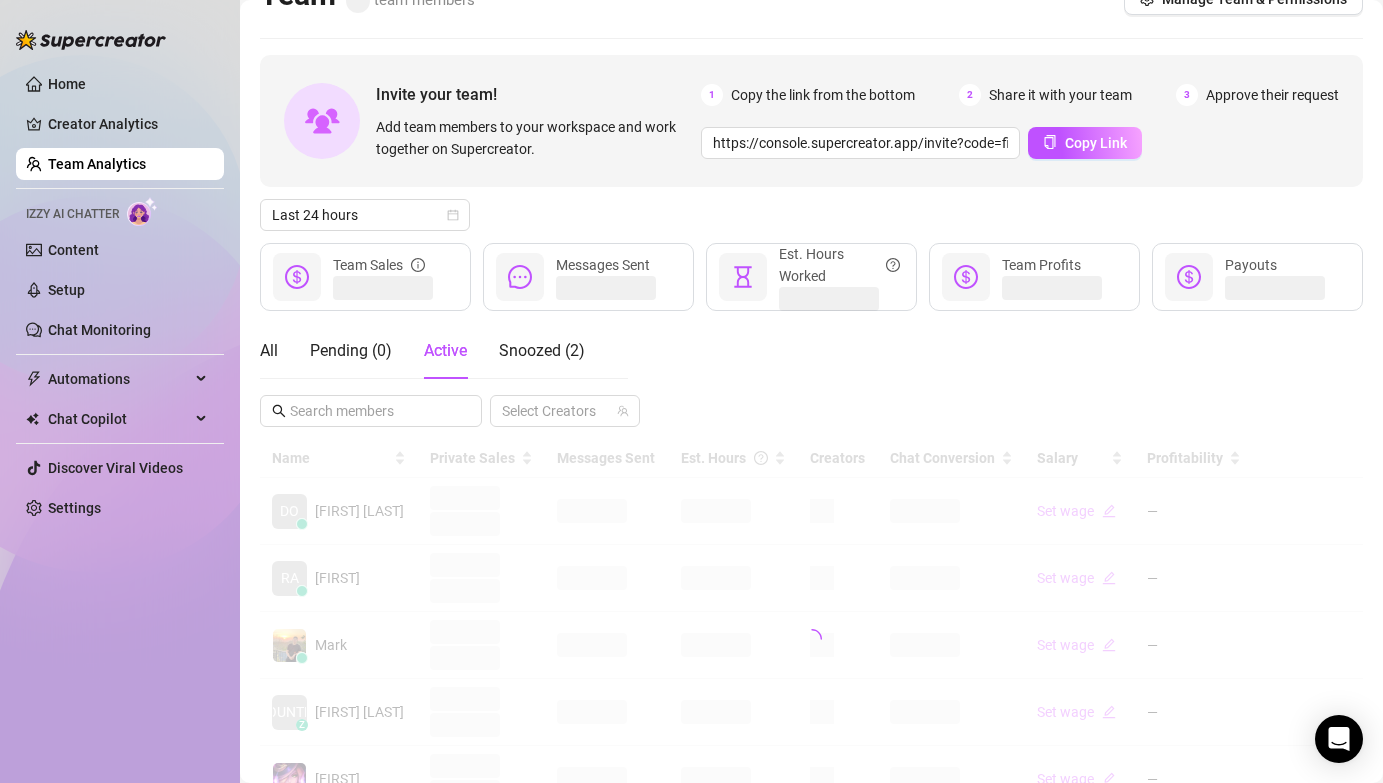 click on "Last 24 hours" at bounding box center (811, 215) 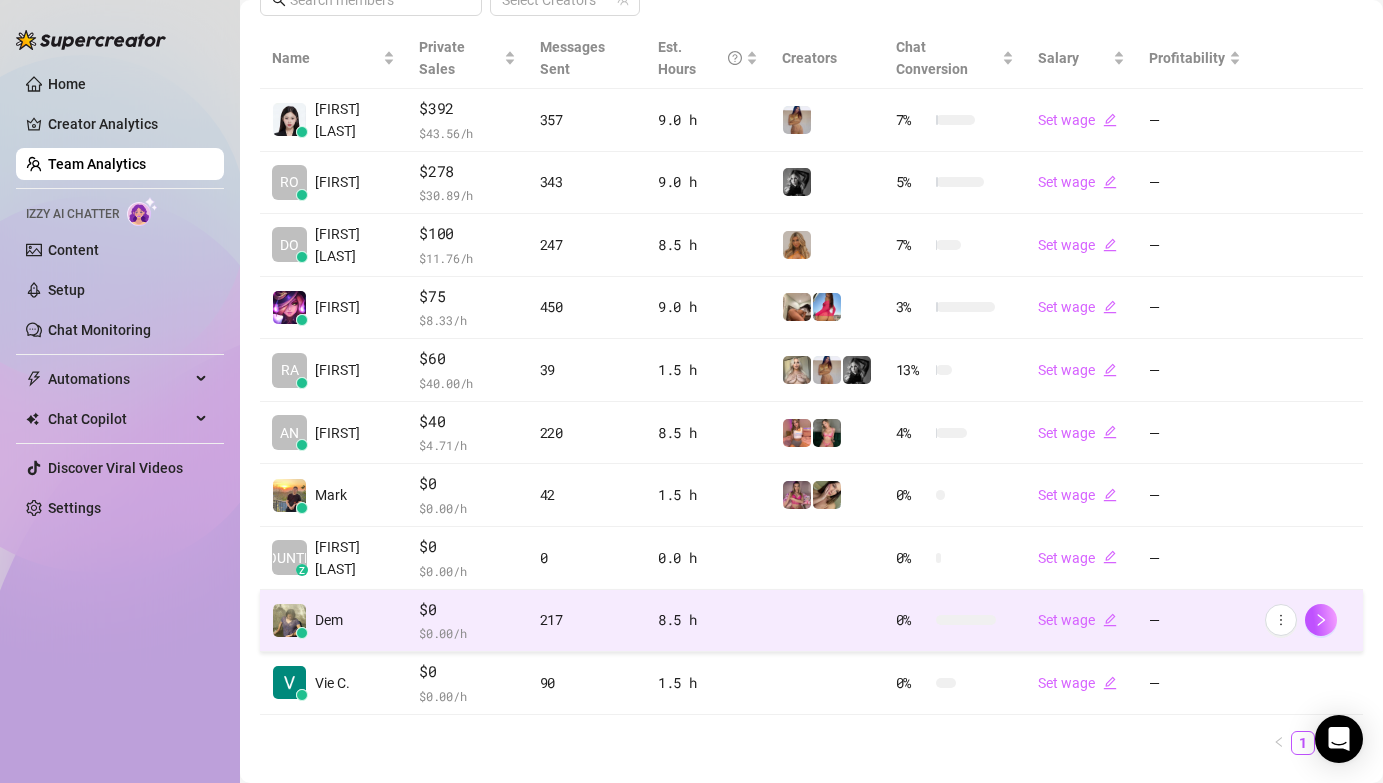 scroll, scrollTop: 496, scrollLeft: 0, axis: vertical 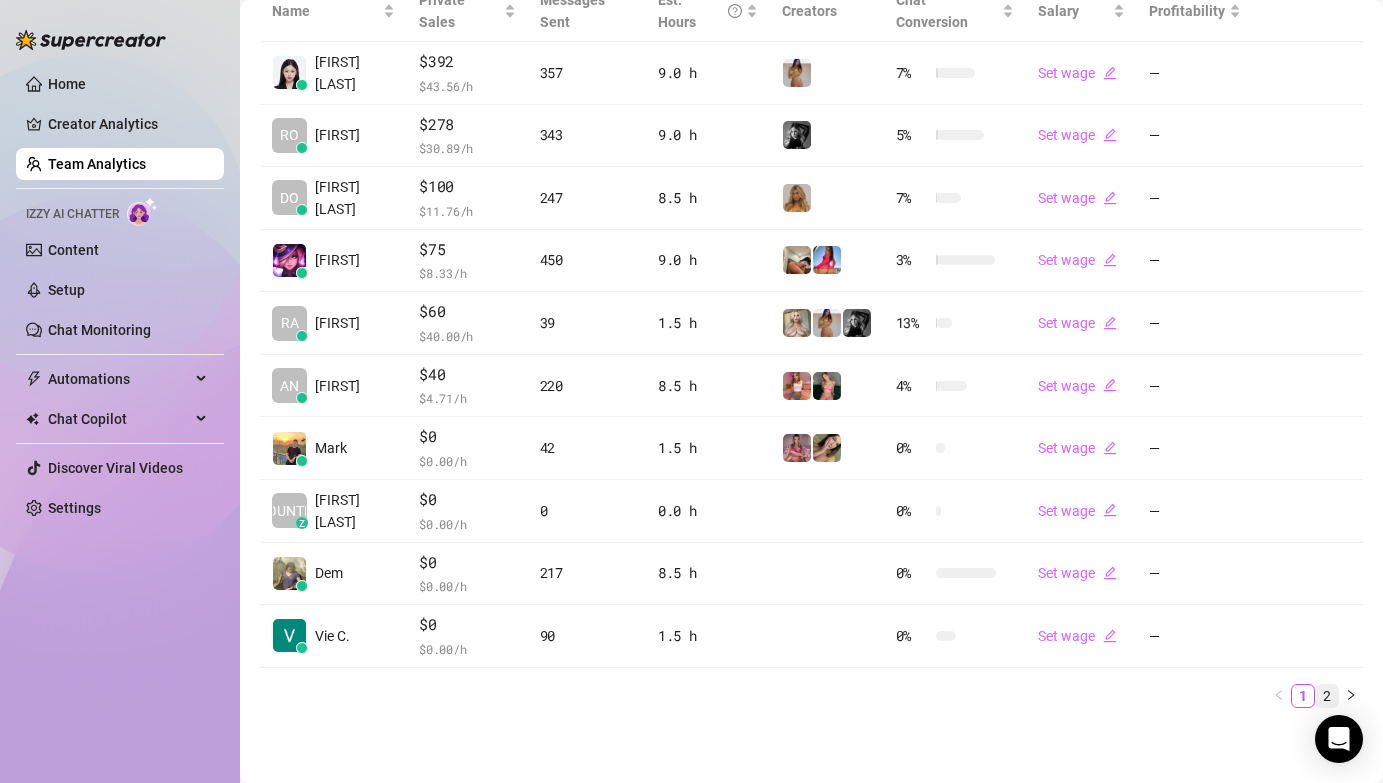 click on "2" at bounding box center [1327, 696] 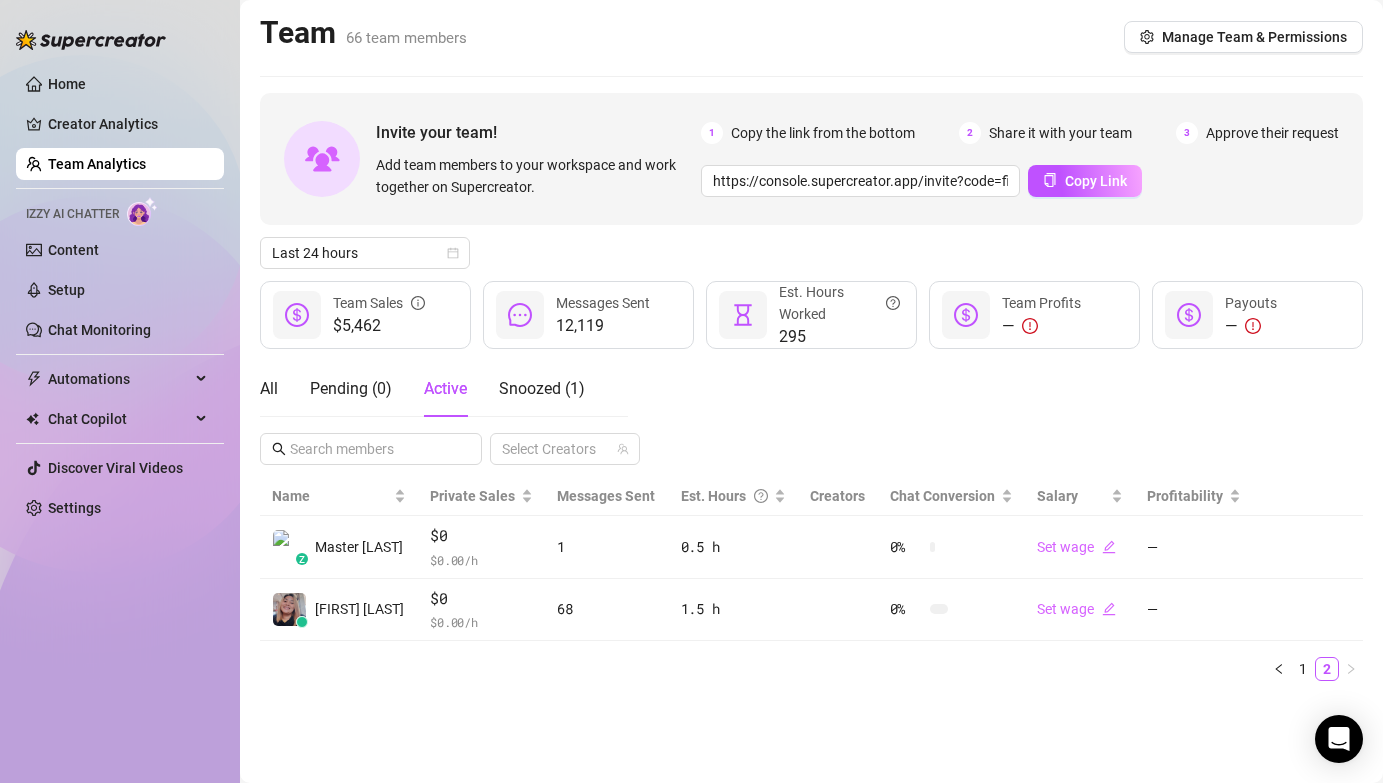 scroll, scrollTop: 0, scrollLeft: 0, axis: both 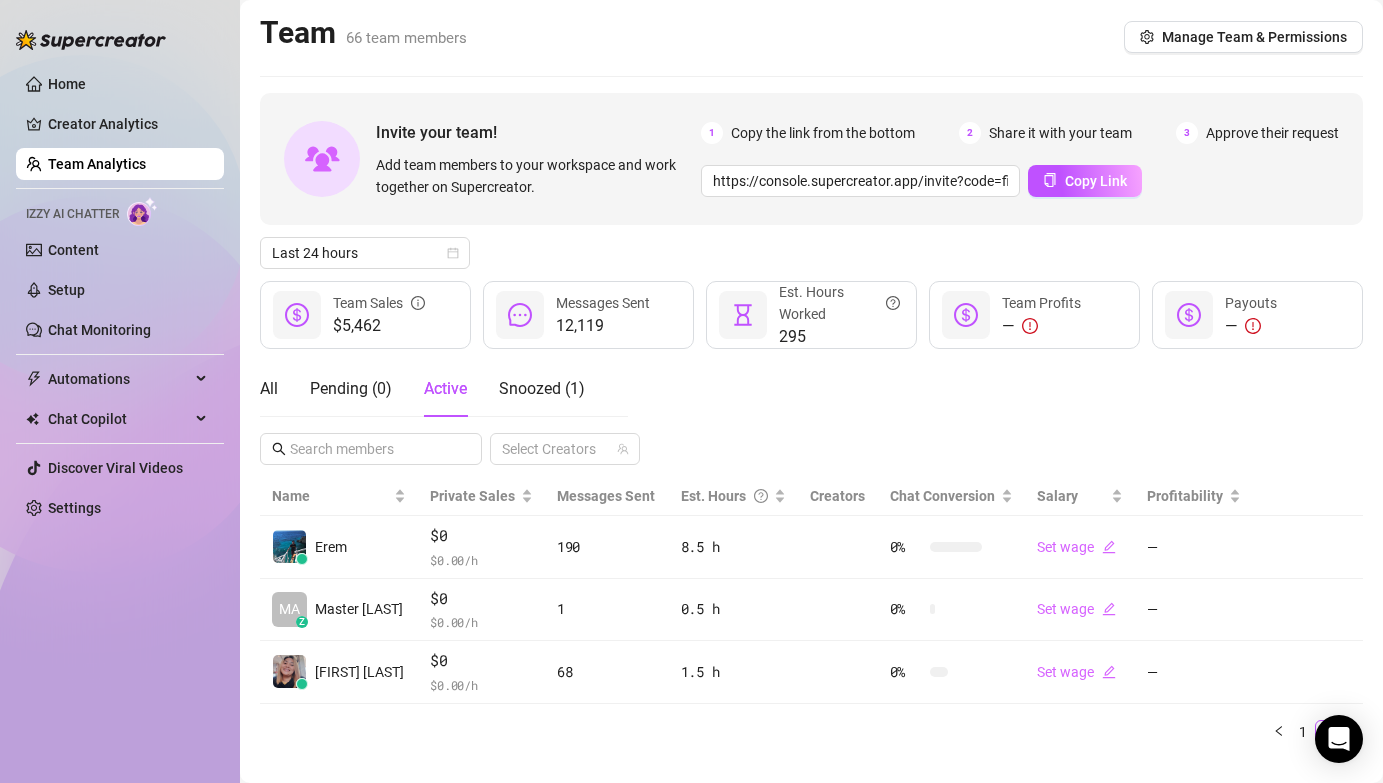 click on "Team 66   team members Manage Team & Permissions Invite your team! Add team members to your workspace and work together on Supercreator. 1 Copy the link from the bottom 2 Share it with your team 3 Approve their request https://console.supercreator.app/invite?code=fibzx3jJrgPbWdJEkEN3sg7x35T2&workspace=222%20Mgmt%20 Copy Link Last 24 hours $5,462 Team Sales 12,119 Messages Sent 295 Est. Hours Worked — Team Profits — Payouts All Pending ( 0 ) Active Snoozed ( 1 )   Select Creators Name Private Sales Messages Sent Est. Hours  Creators Chat Conversion Salary Profitability Erem $0 $ 0.00 /h 190 8.5 h 0 % Set wage — MA z Master R. $0 $ 0.00 /h 1 0.5 h 0 % Set wage — Dolly F. $0 $ 0.00 /h 68 1.5 h 0 % Set wage — 1 2" at bounding box center (811, 410) 